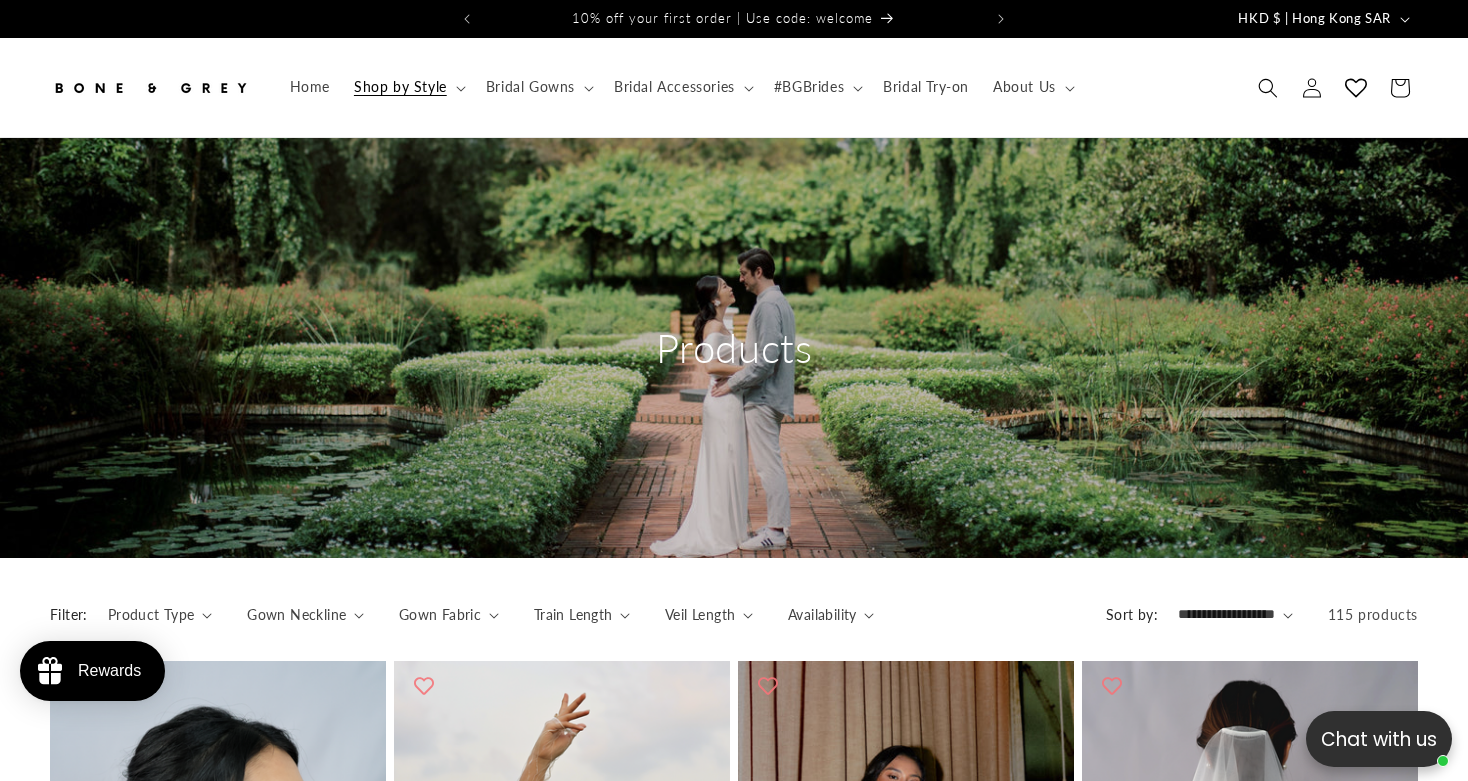 scroll, scrollTop: 0, scrollLeft: 0, axis: both 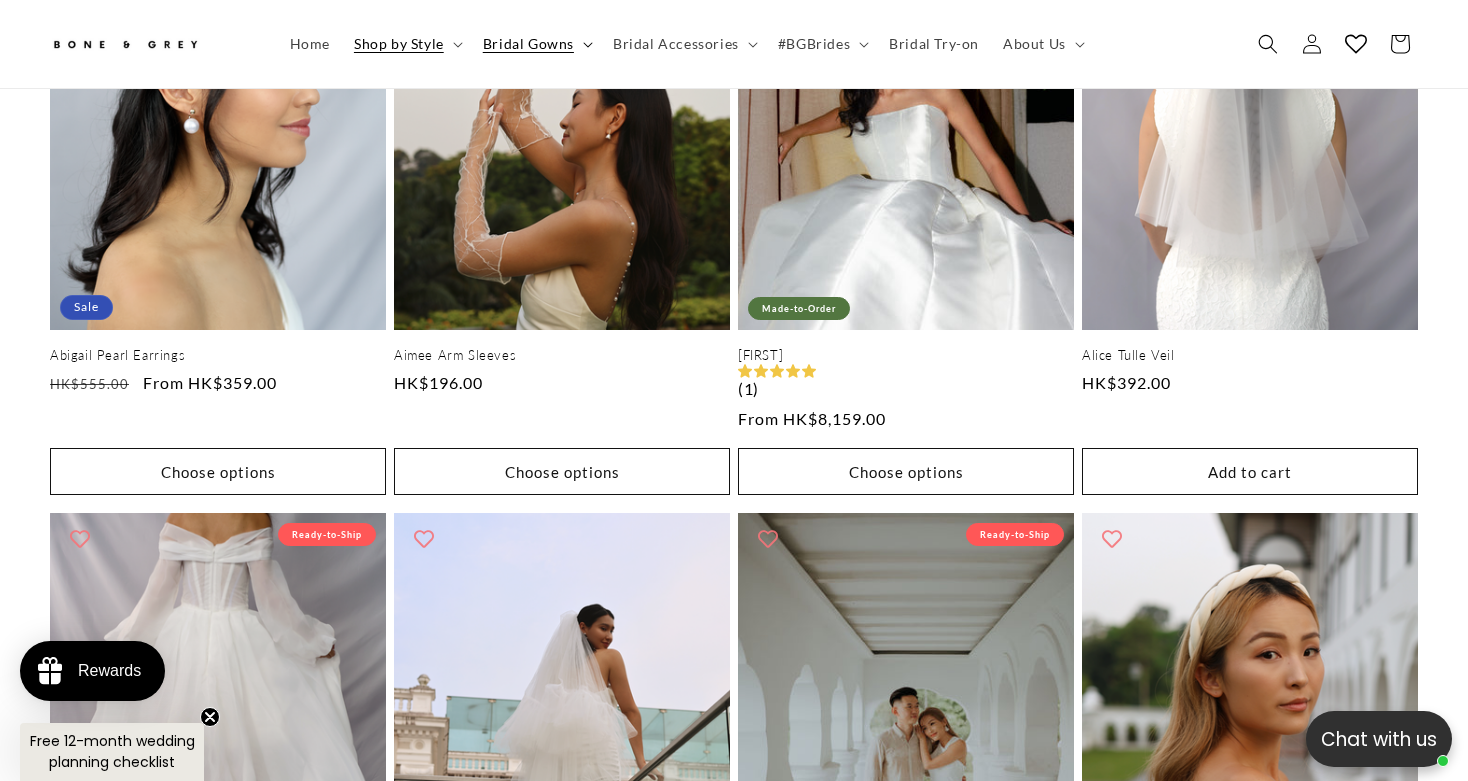 click 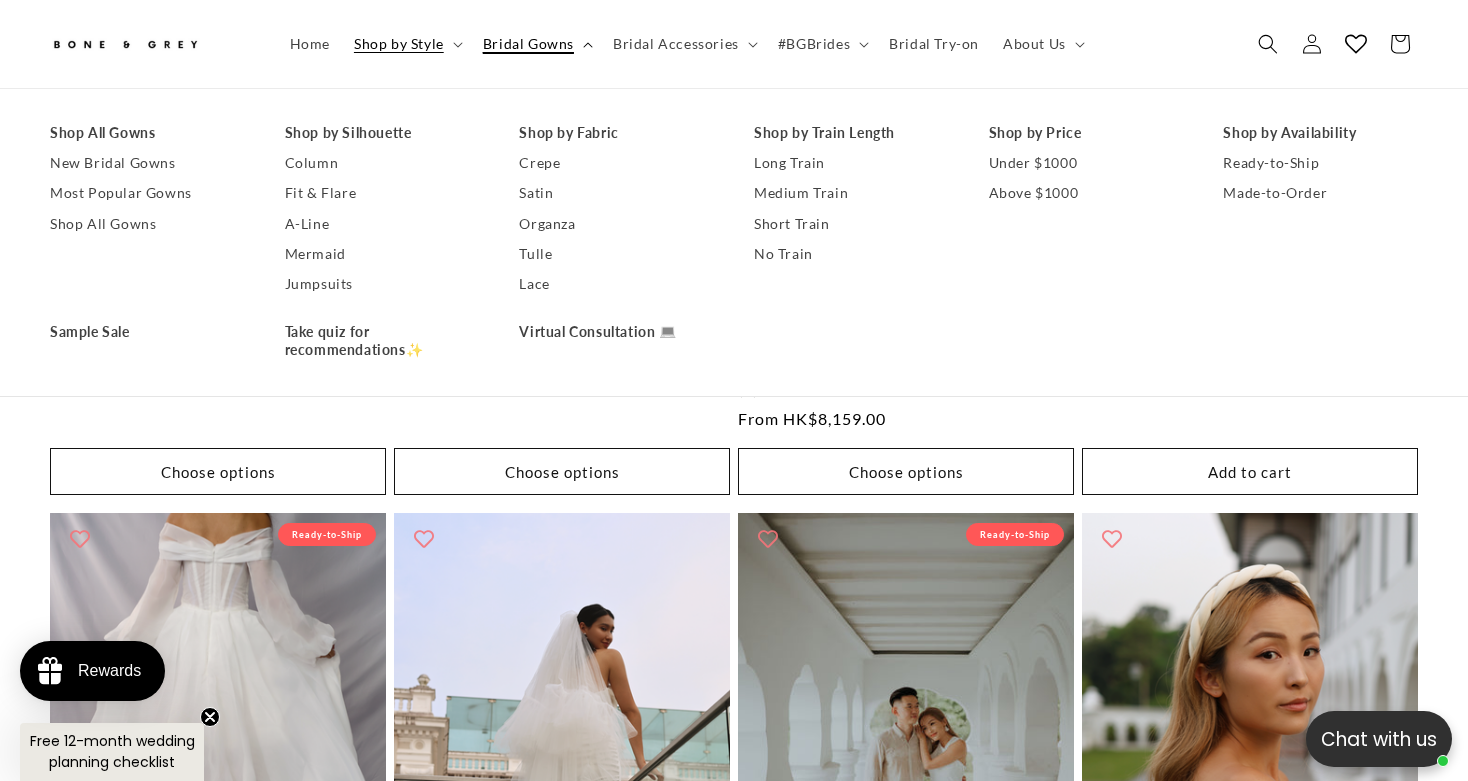 scroll, scrollTop: 0, scrollLeft: 994, axis: horizontal 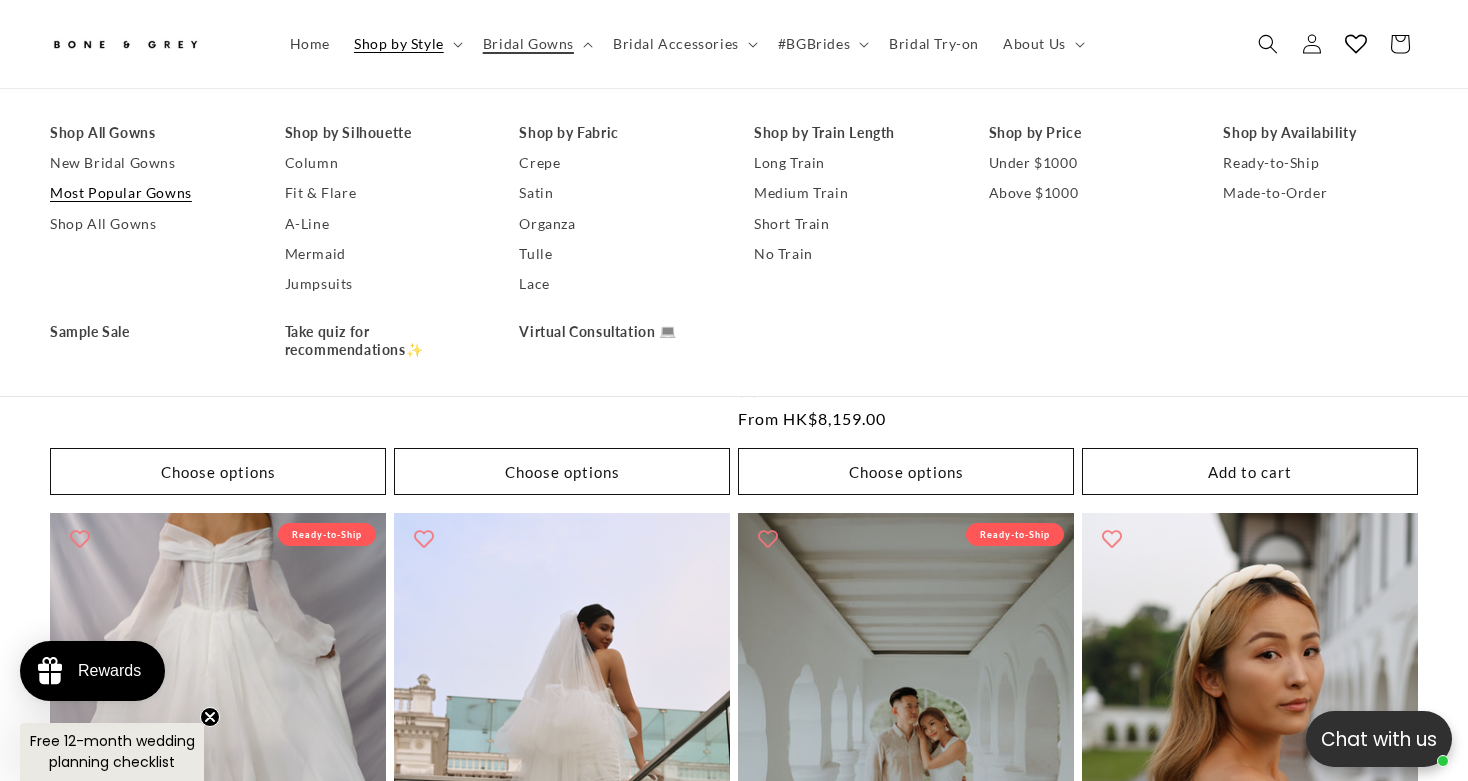 click on "Most Popular Gowns" at bounding box center (147, 193) 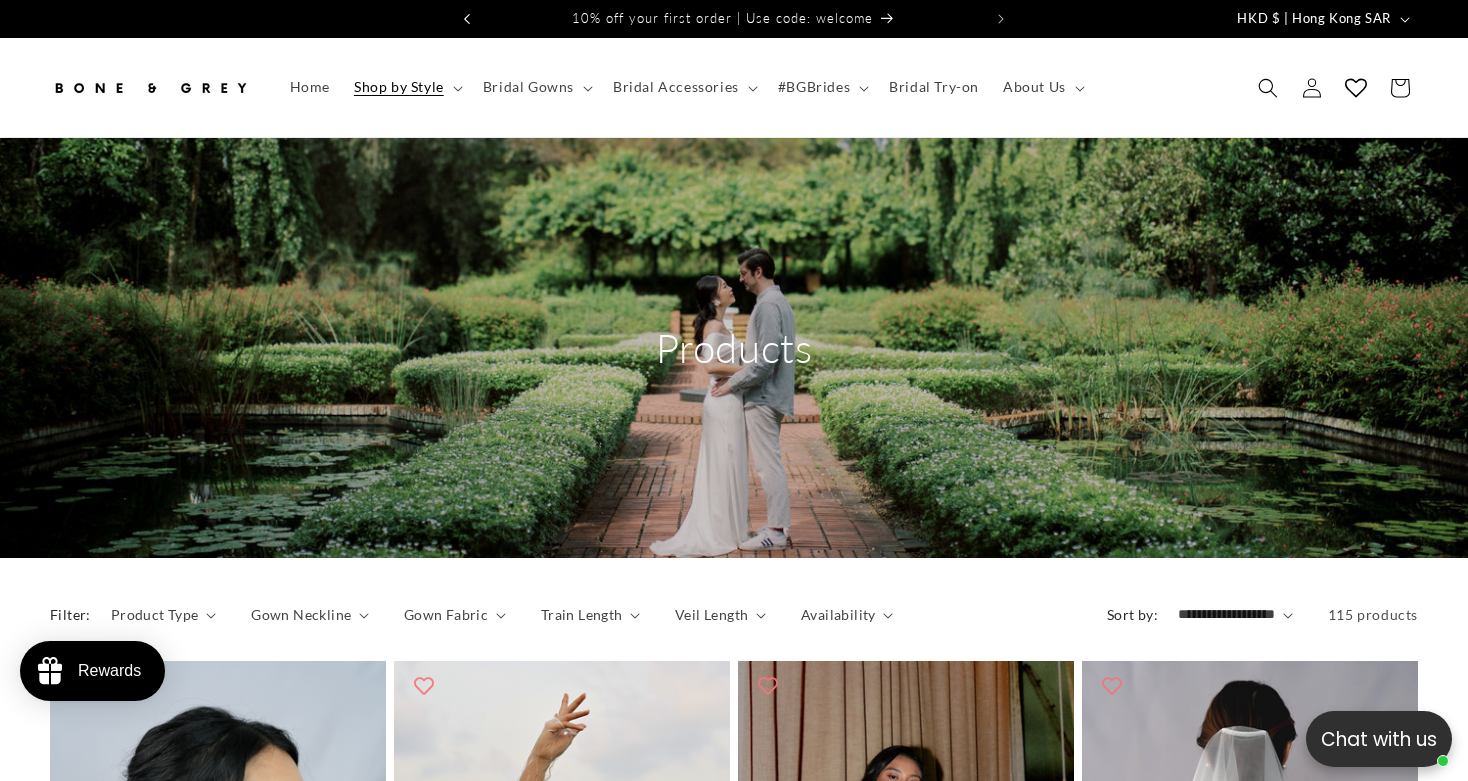 scroll, scrollTop: 0, scrollLeft: 0, axis: both 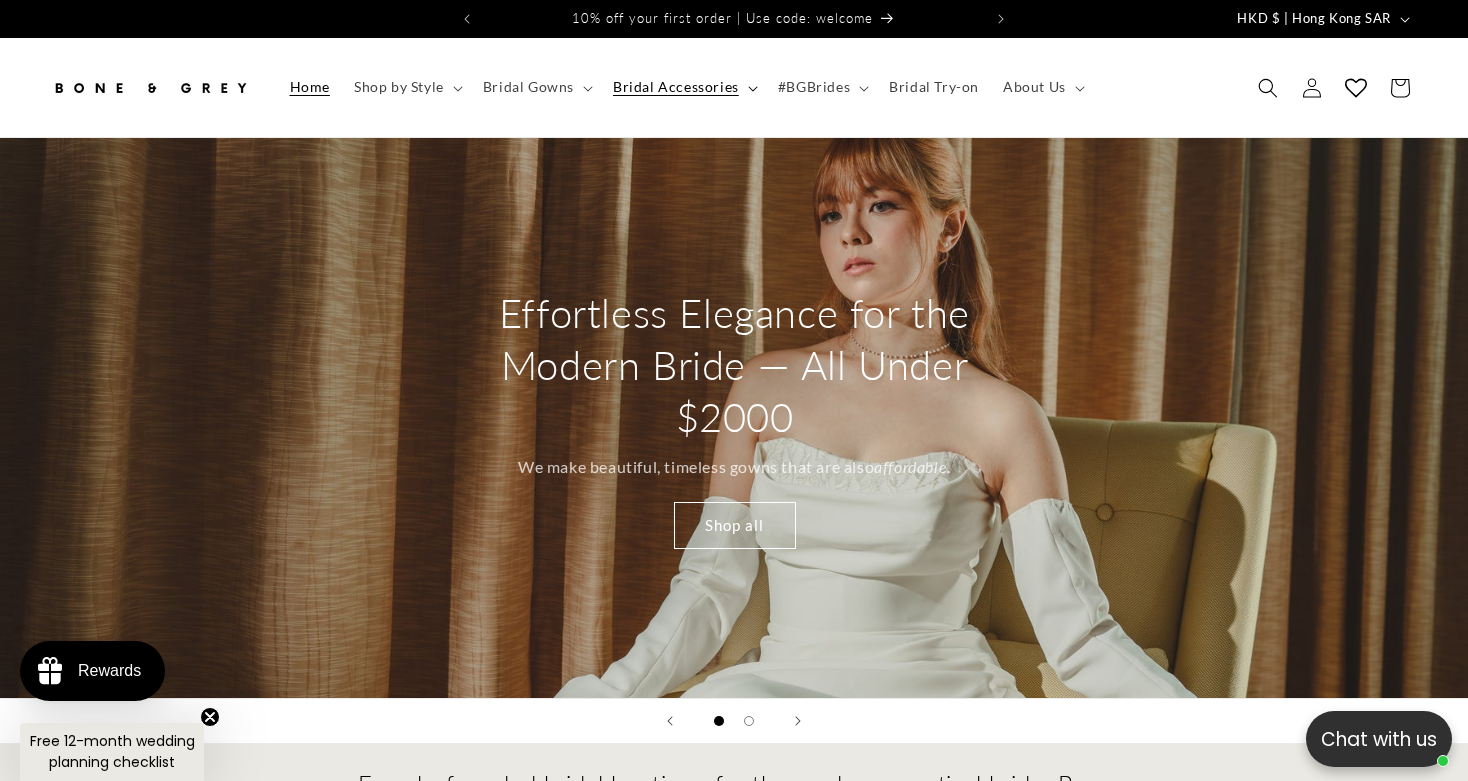 click on "Bridal Accessories" at bounding box center [676, 87] 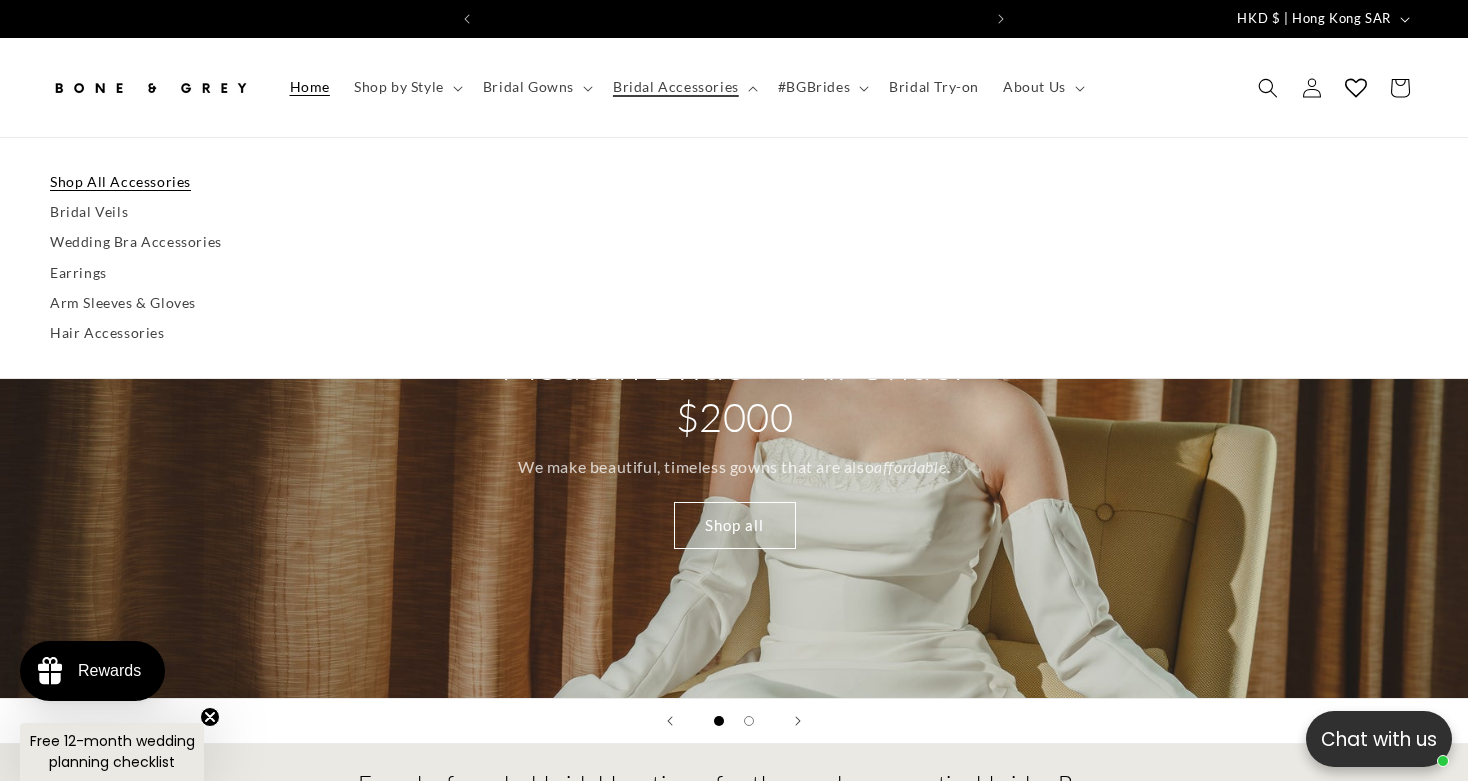 scroll, scrollTop: 0, scrollLeft: 994, axis: horizontal 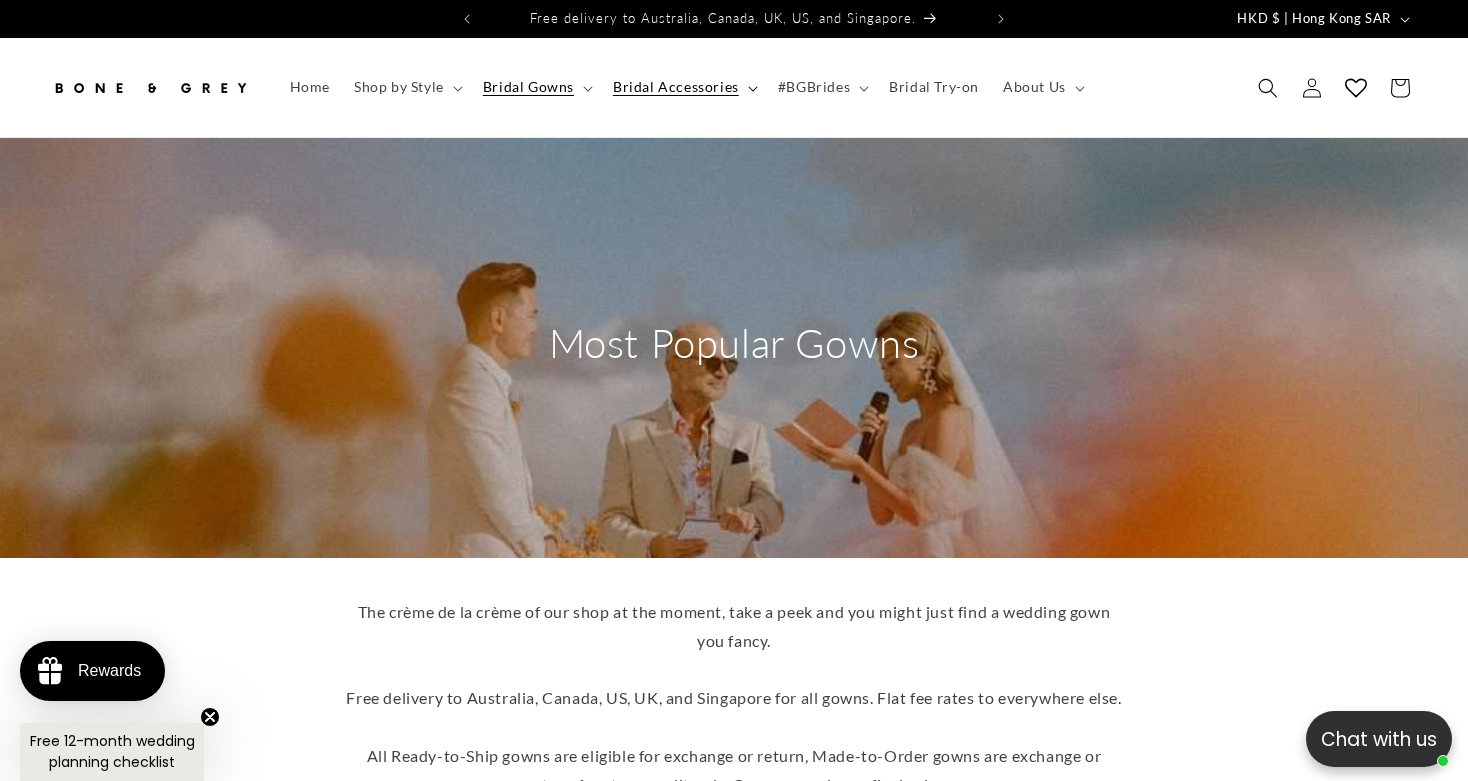click on "Bridal Accessories" at bounding box center (676, 87) 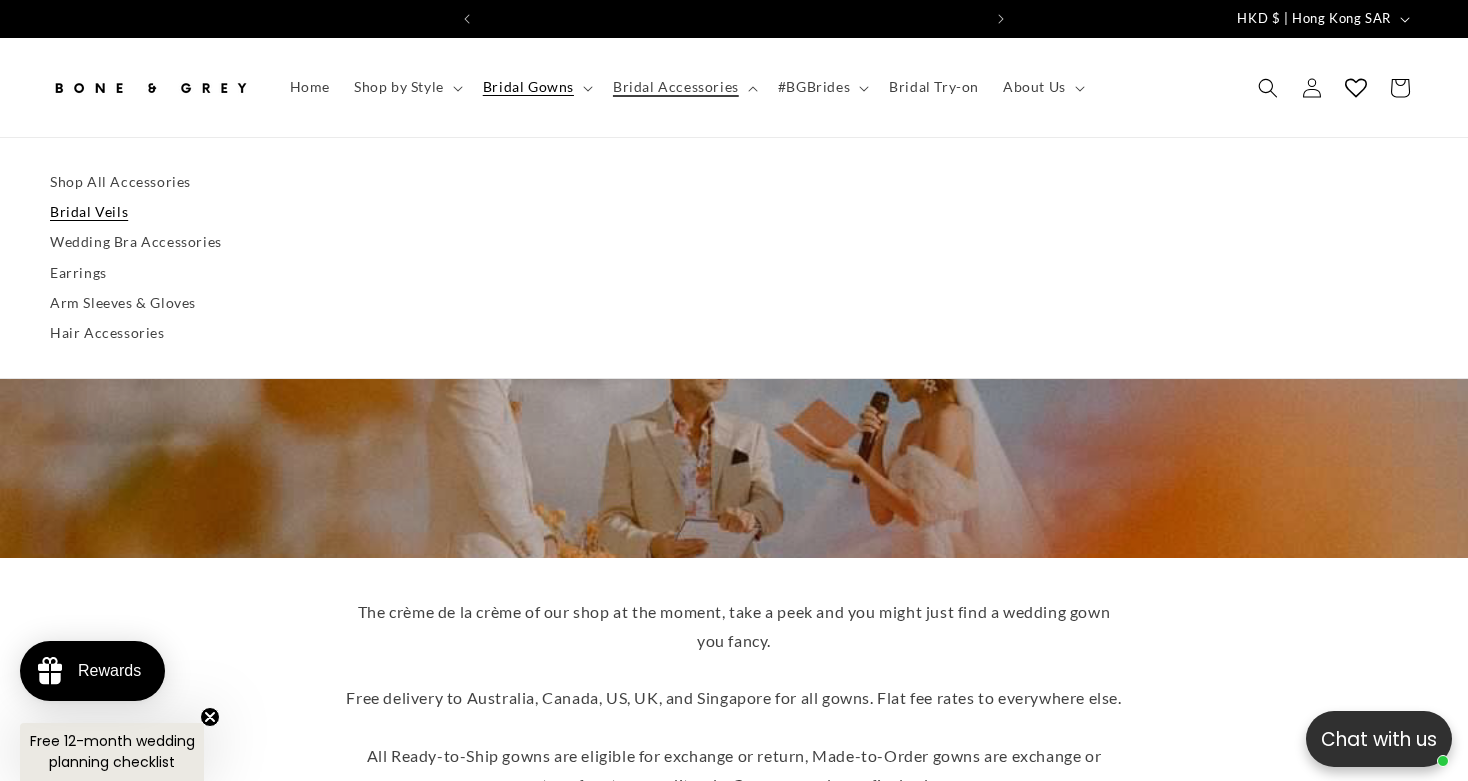 scroll, scrollTop: 0, scrollLeft: 0, axis: both 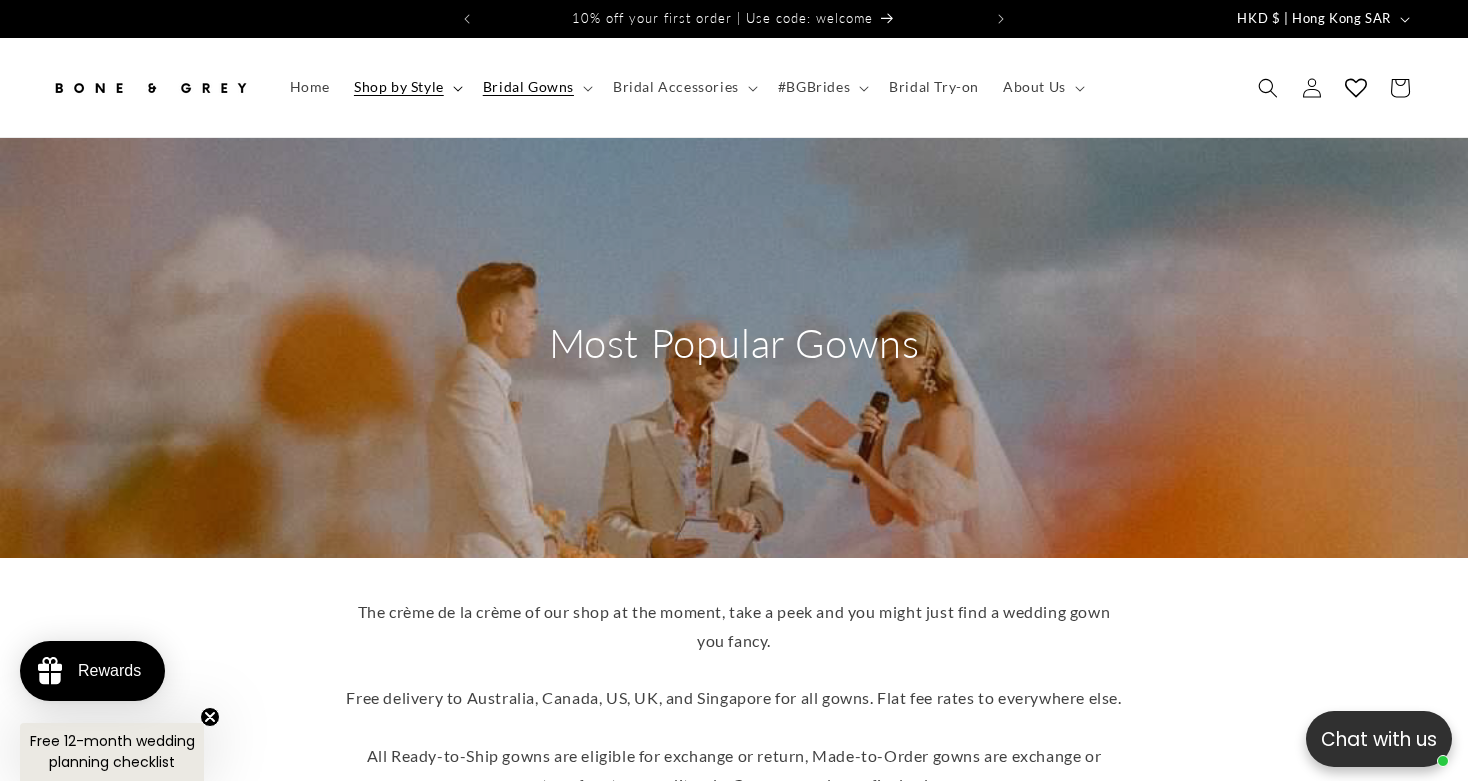 click on "Shop by Style" at bounding box center (399, 87) 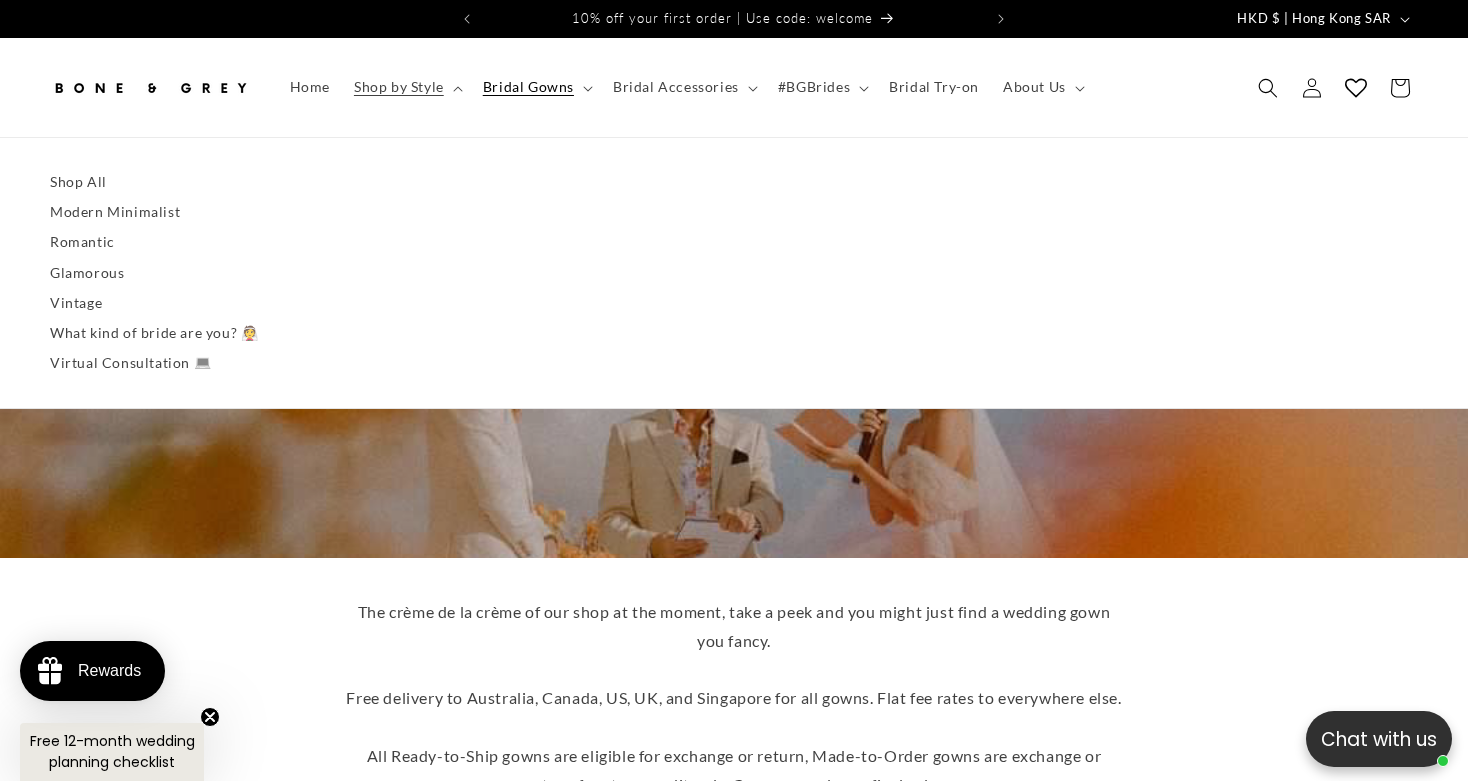click on "The crème de la crème of our shop at the moment, take a peek and you might just find a wedding gown you fancy.
Free delivery to [COUNTRY], [COUNTRY], [COUNTRY], [COUNTRY], and [COUNTRY] for all gowns. Flat fee rates to everywhere else.
All Ready-to-Ship gowns are eligible for exchange or return, Made-to-Order gowns are exchange or return for store credit only. Gowns on sale are final sale.
Have questions about sizing or anything else? We're here to help. WhatsApp us at [PHONE] or DM us on Instagram (@boneandgrey) for a quicker response! You can also email us at hello@example.com." at bounding box center [733, 741] 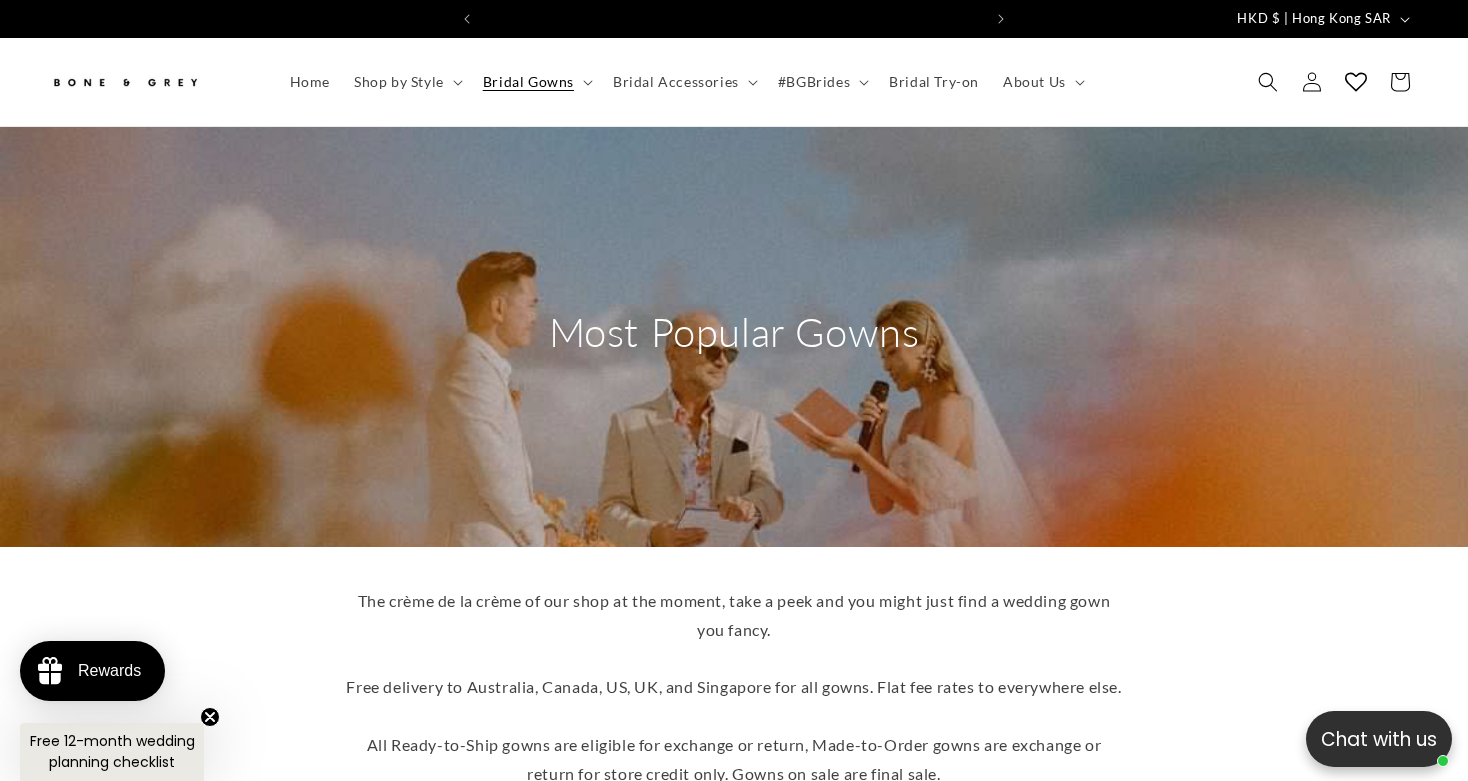 scroll, scrollTop: 801, scrollLeft: 0, axis: vertical 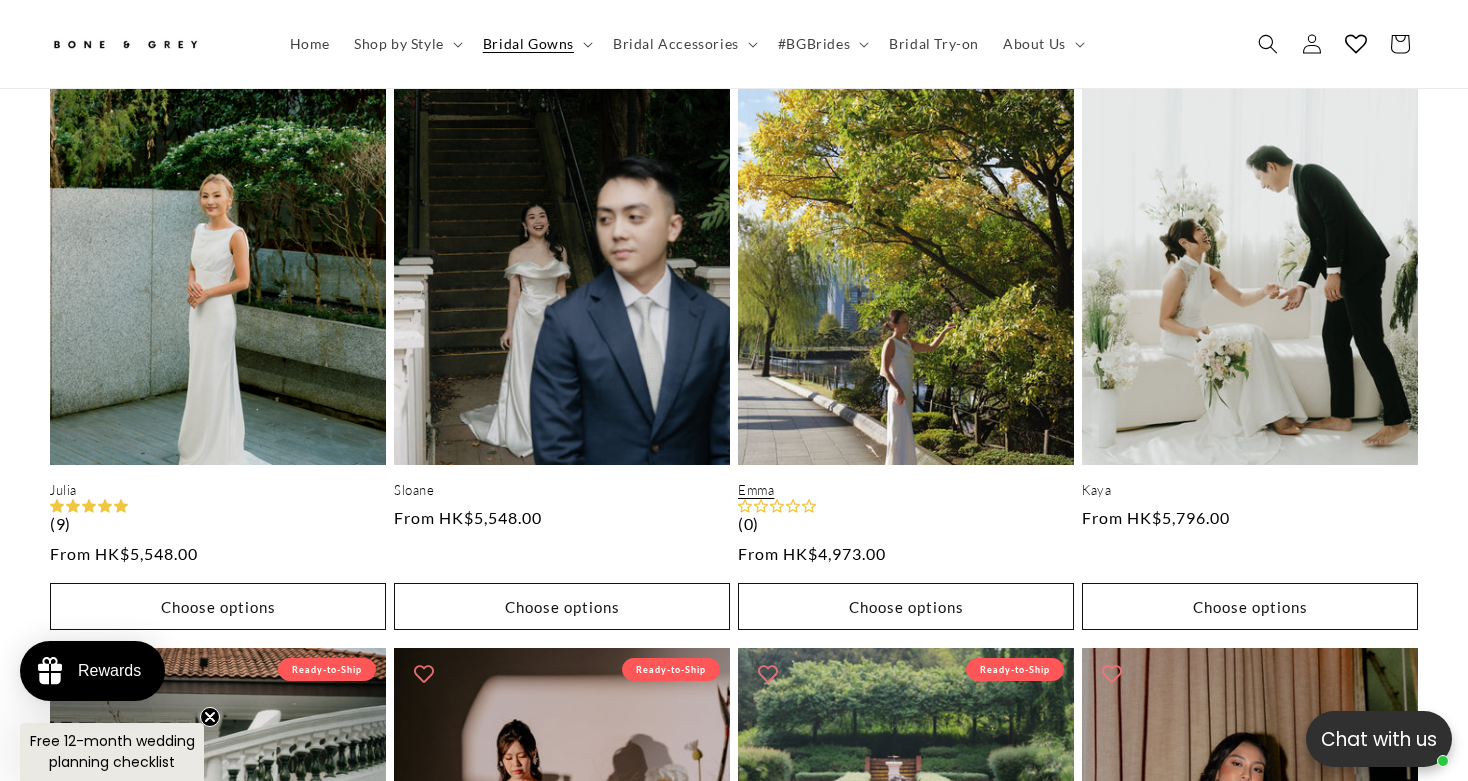 click on "Emma" at bounding box center [906, 490] 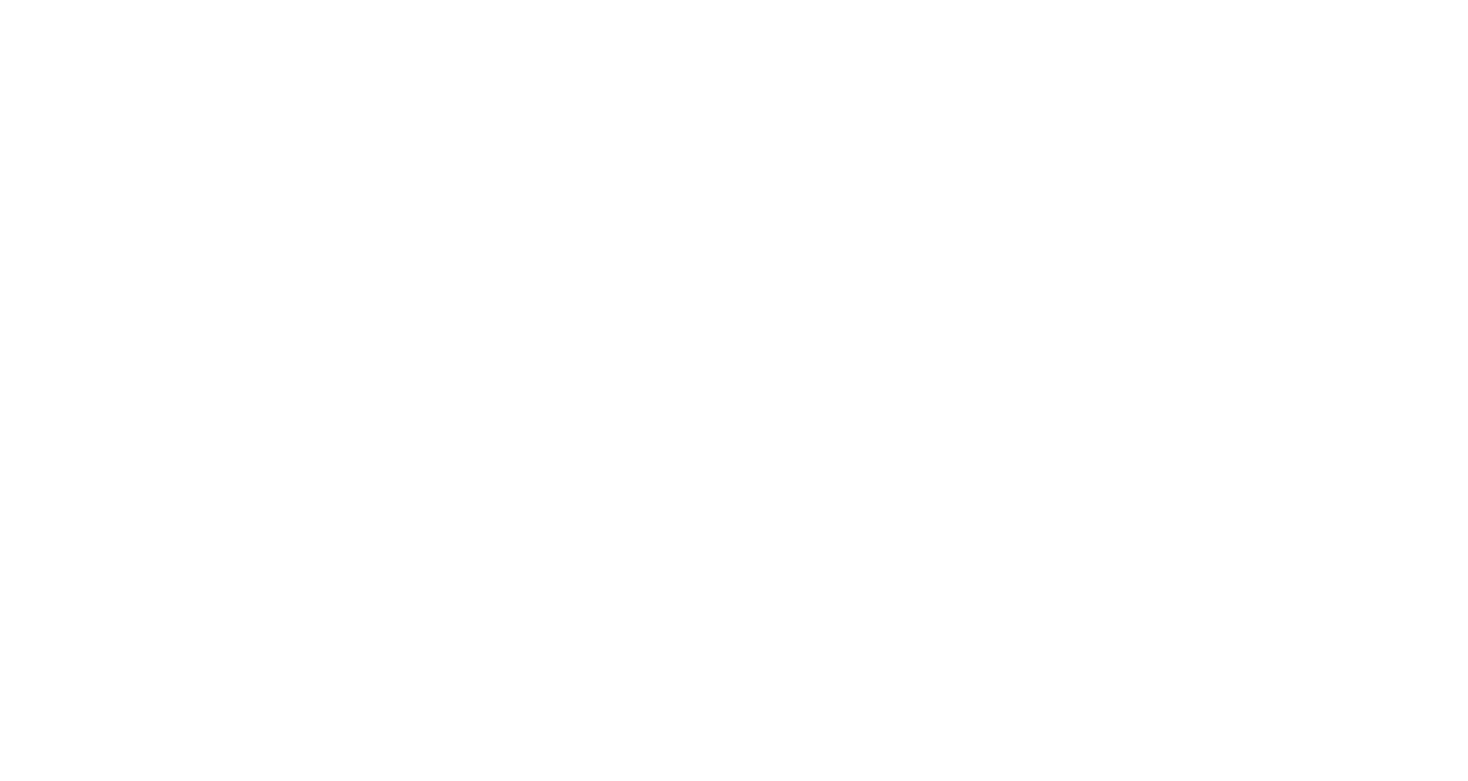 scroll, scrollTop: 0, scrollLeft: 0, axis: both 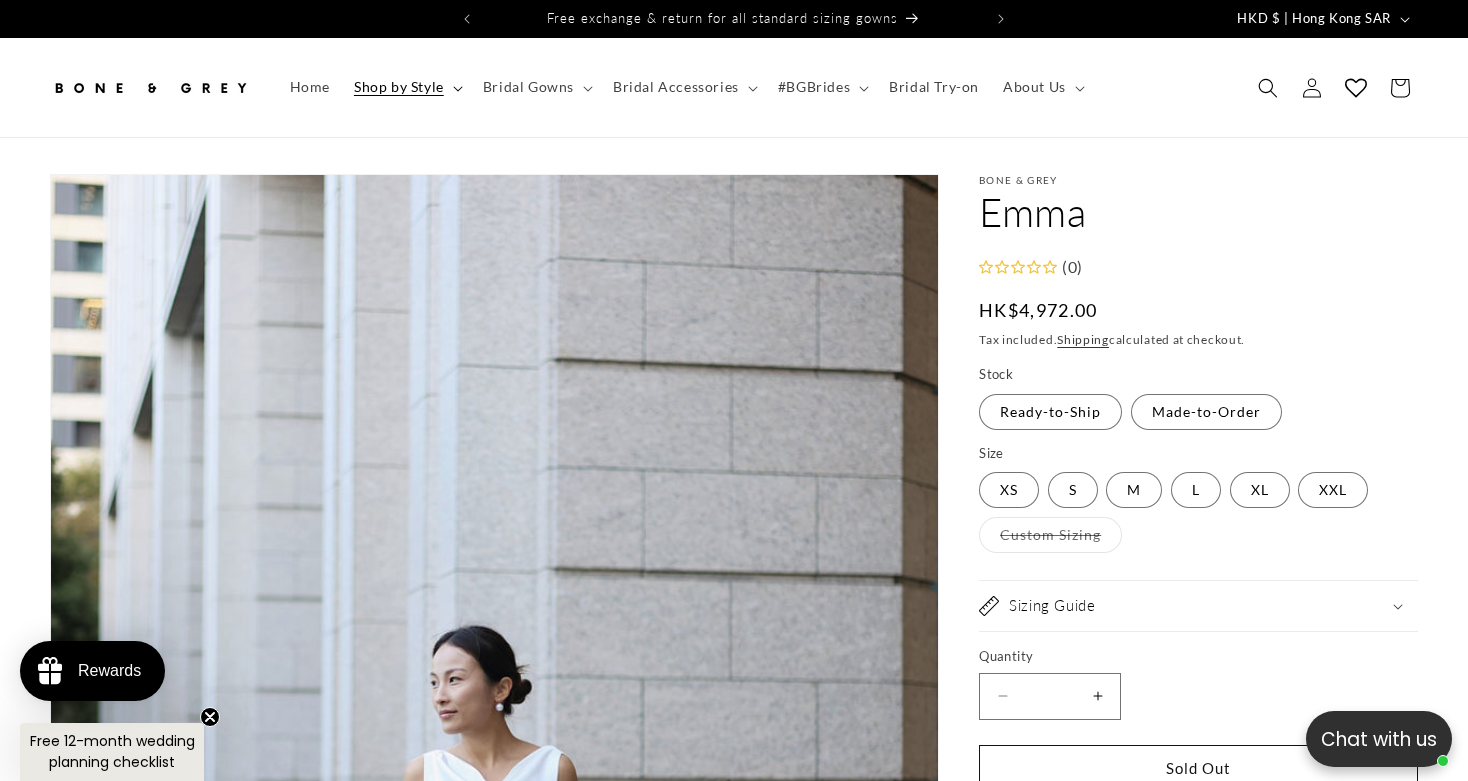 click on "Shop by Style" at bounding box center [406, 87] 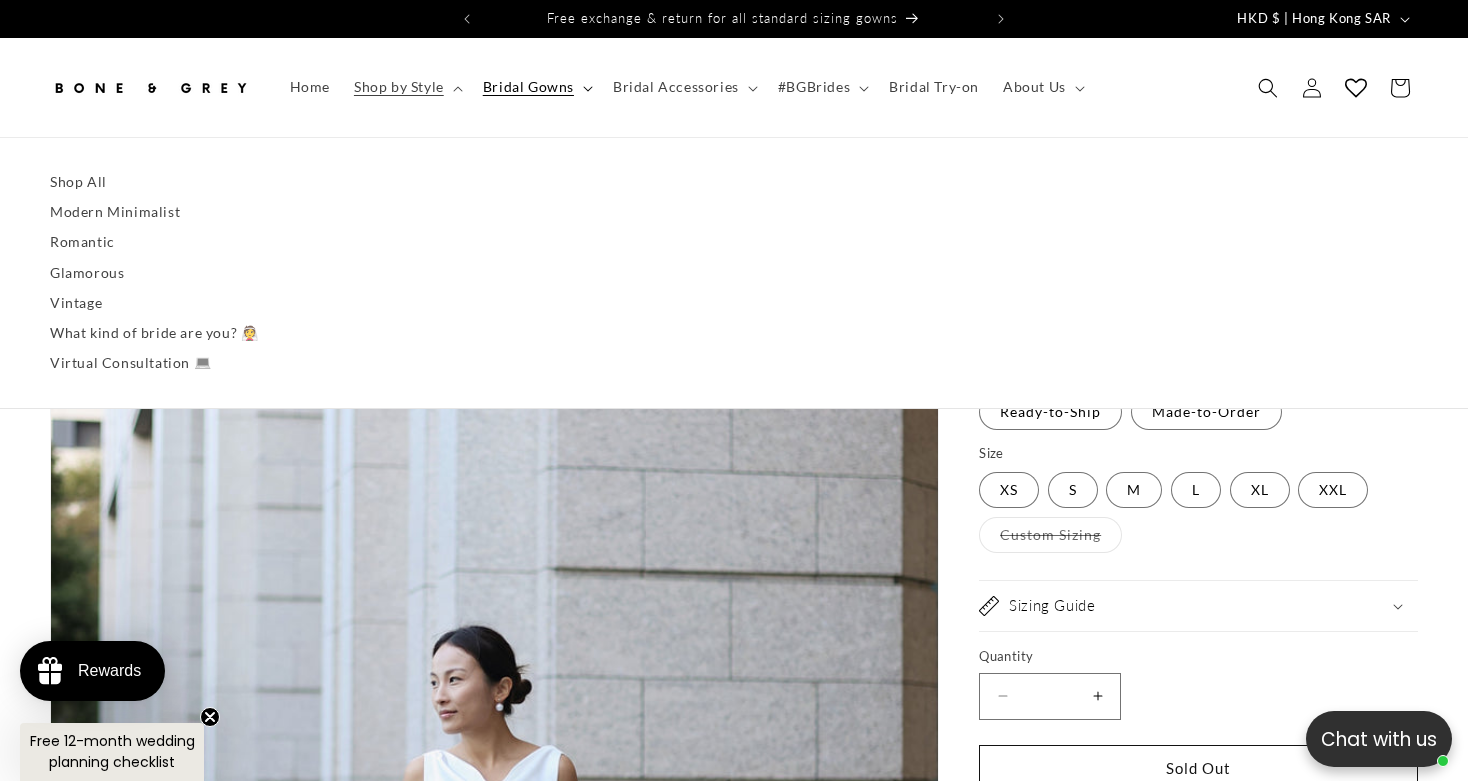 click on "Bridal Gowns" at bounding box center (536, 87) 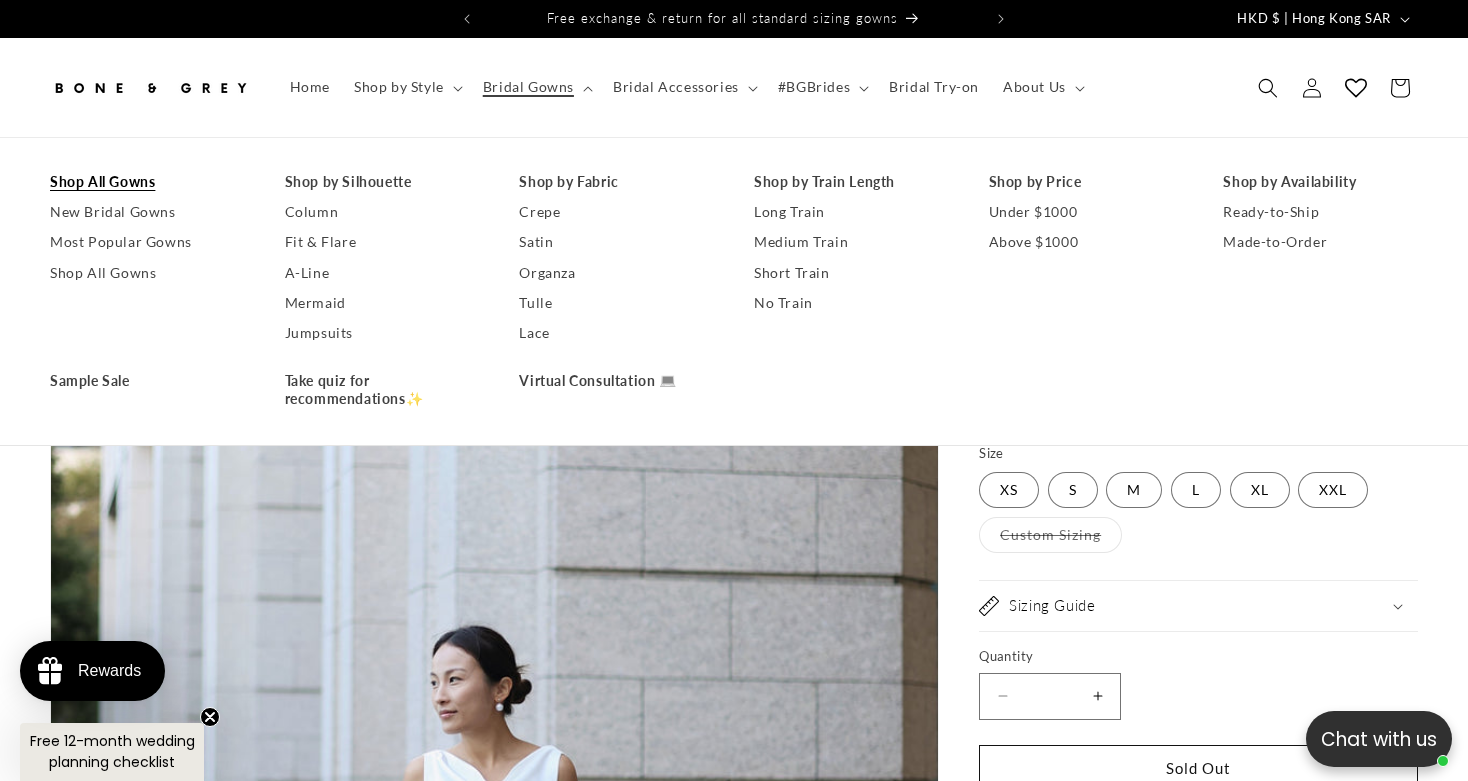 click on "Shop All Gowns" at bounding box center (147, 182) 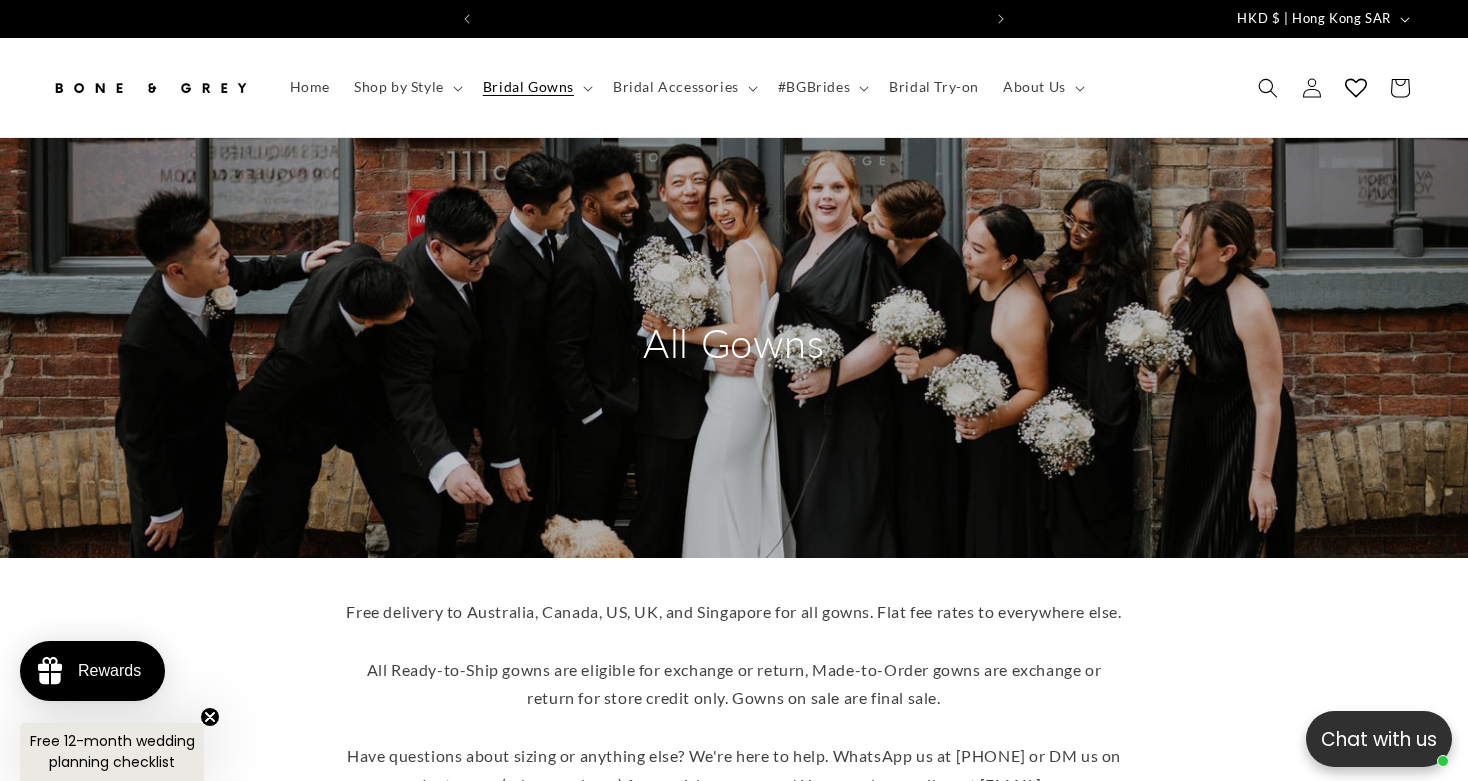 scroll, scrollTop: 0, scrollLeft: 0, axis: both 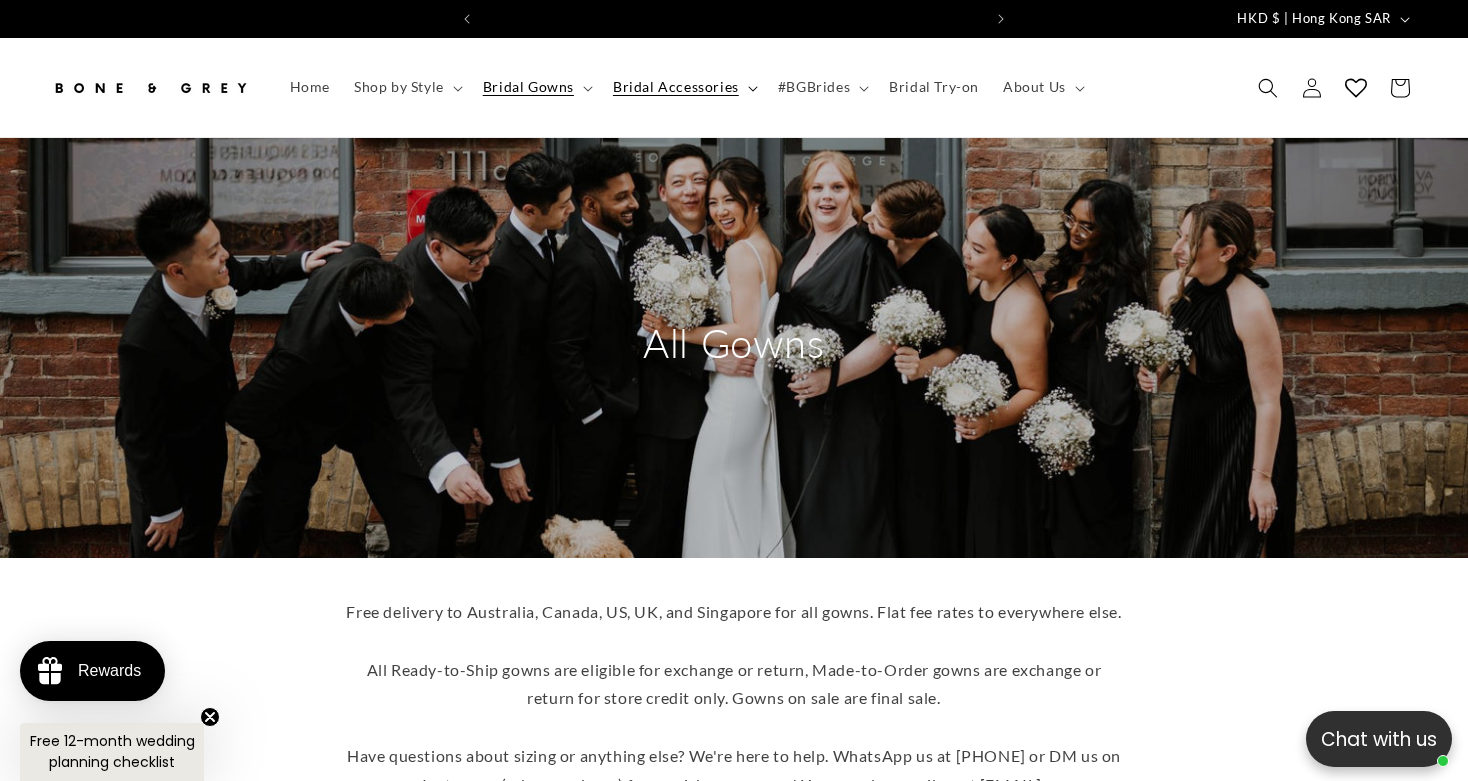 click on "Bridal Accessories" at bounding box center (676, 87) 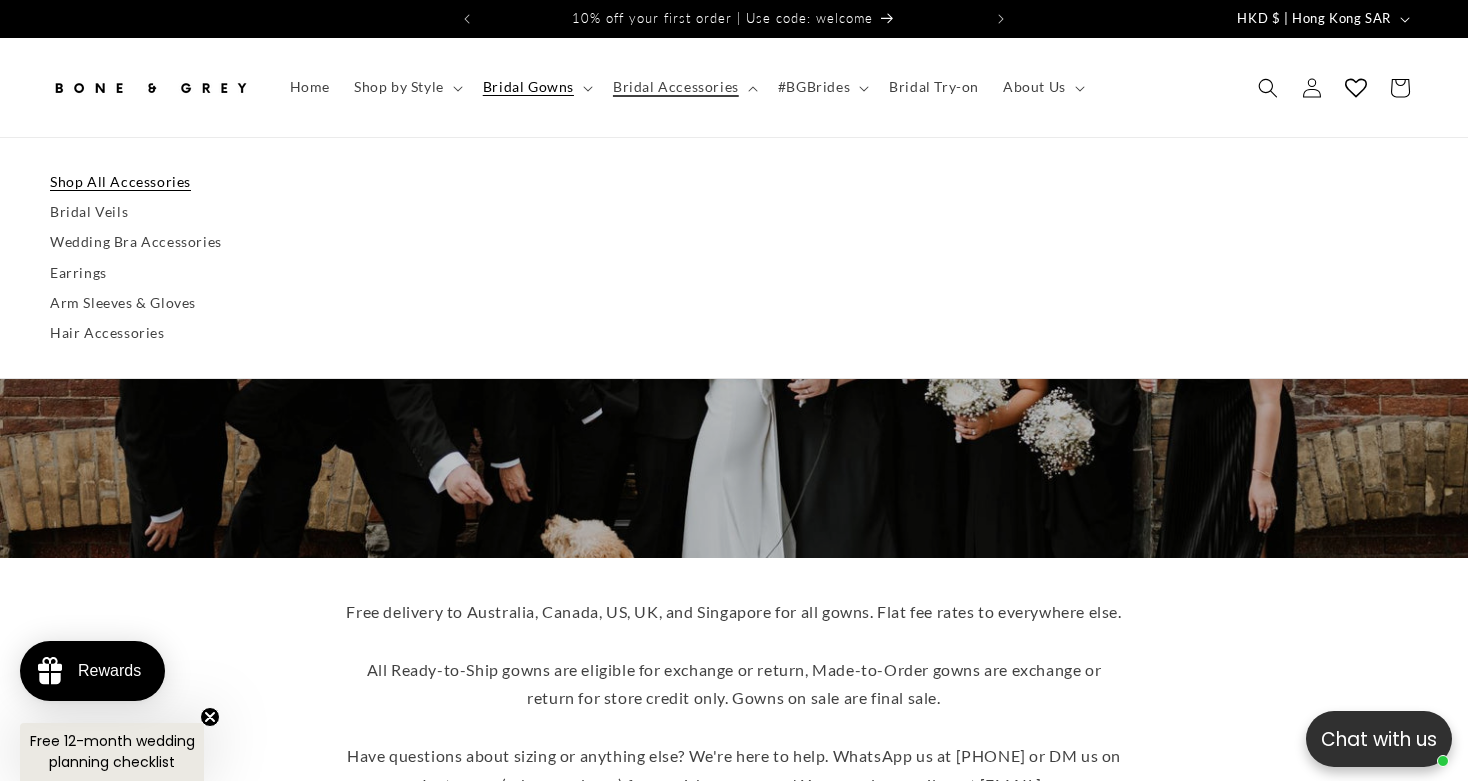 click on "Shop All Accessories" at bounding box center [734, 182] 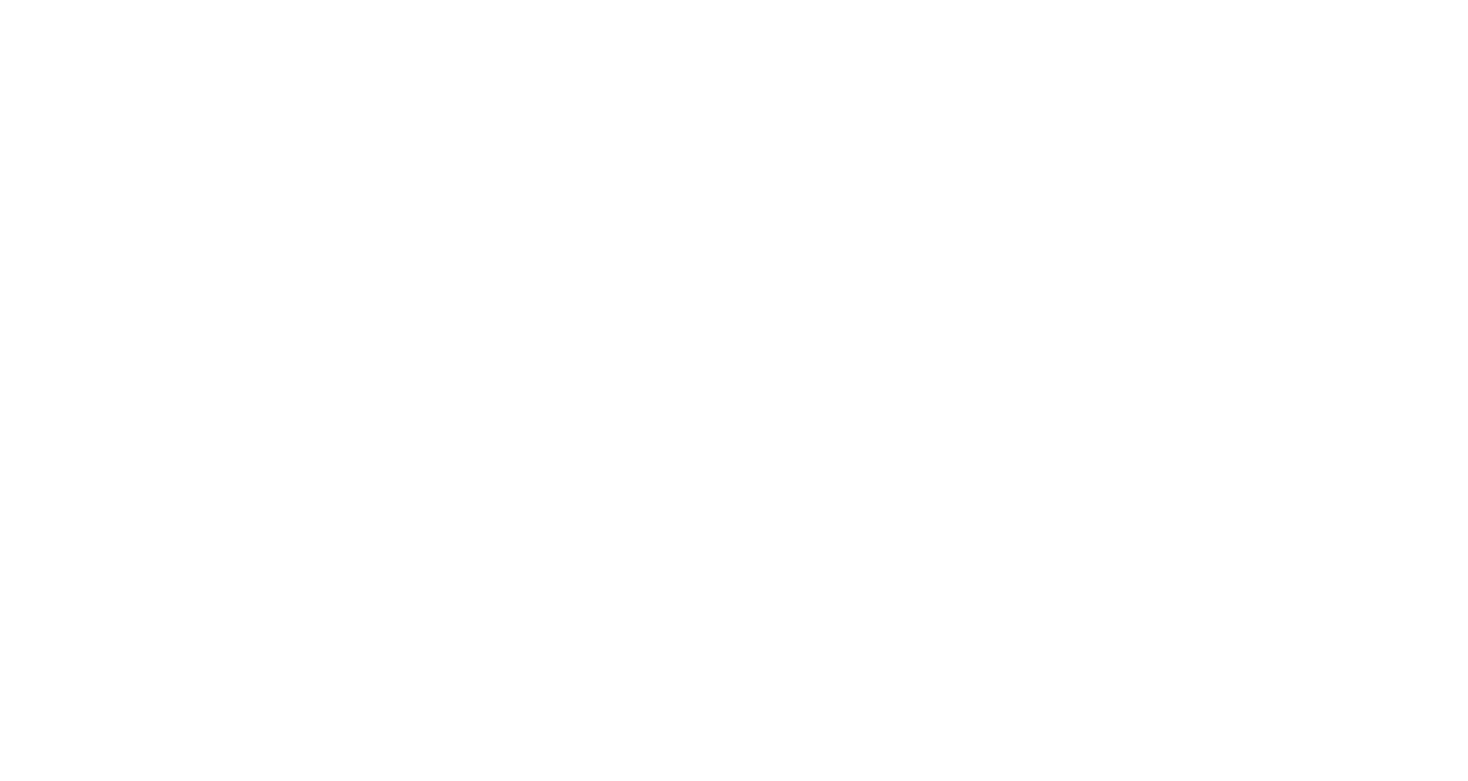 scroll, scrollTop: 0, scrollLeft: 0, axis: both 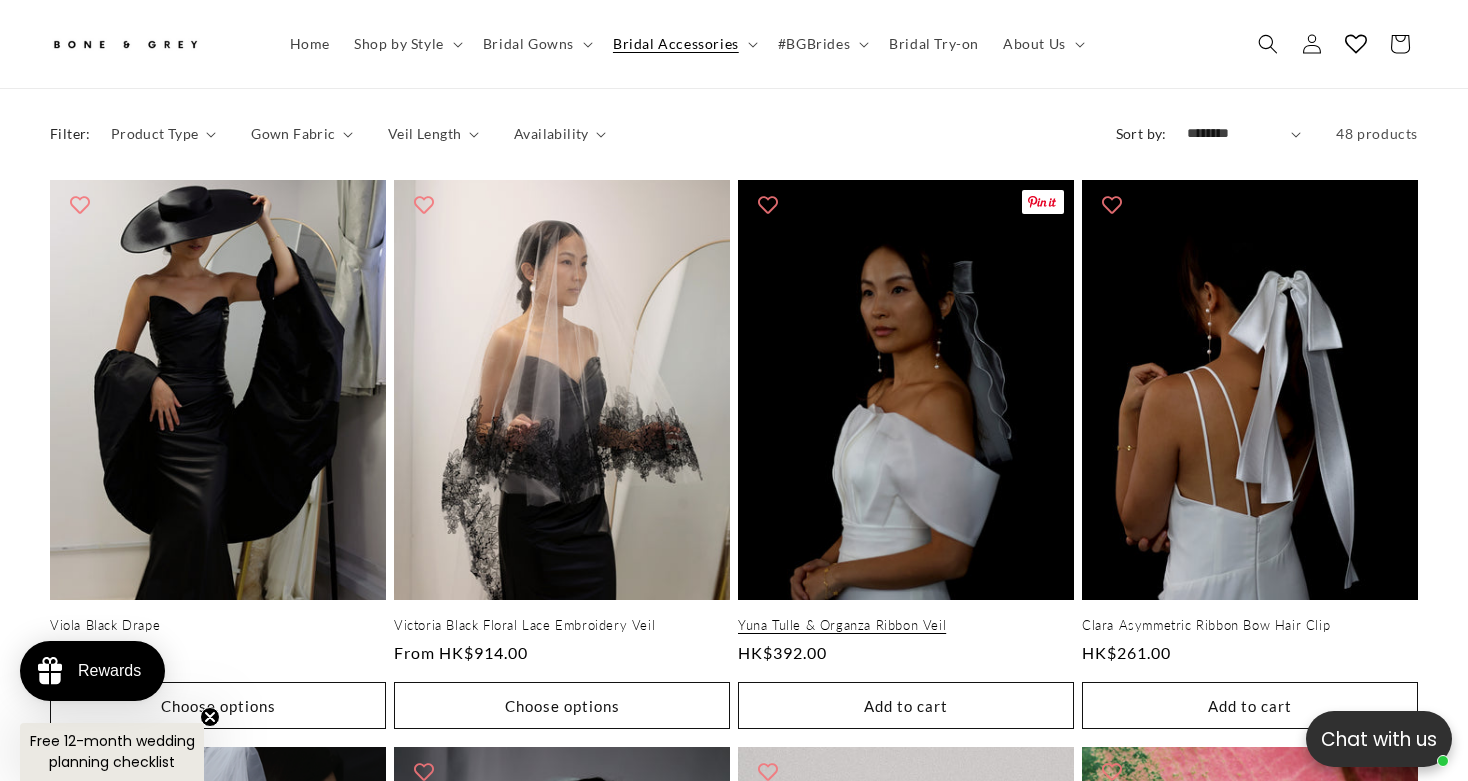 click on "Yuna Tulle & Organza Ribbon Veil" at bounding box center [906, 625] 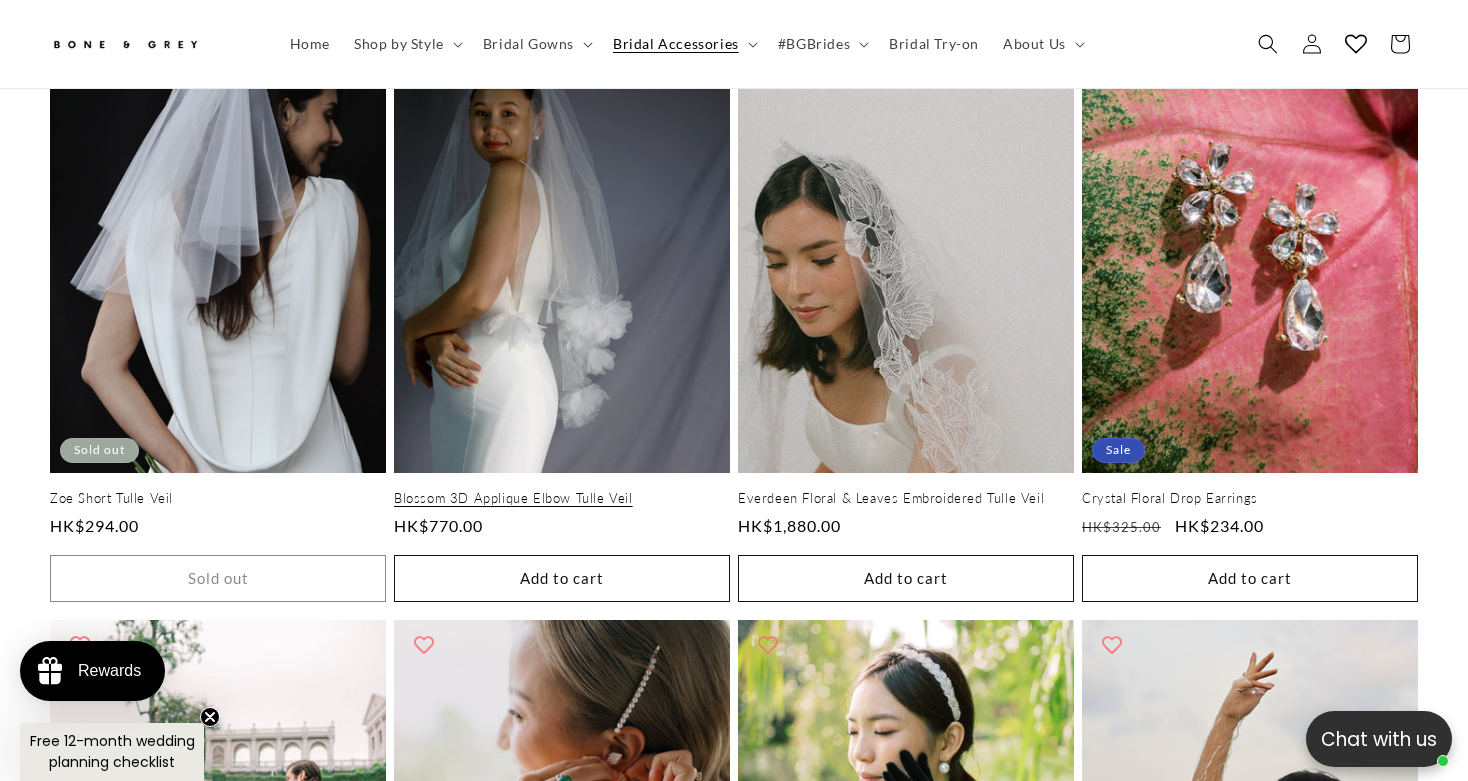 scroll, scrollTop: 1812, scrollLeft: 0, axis: vertical 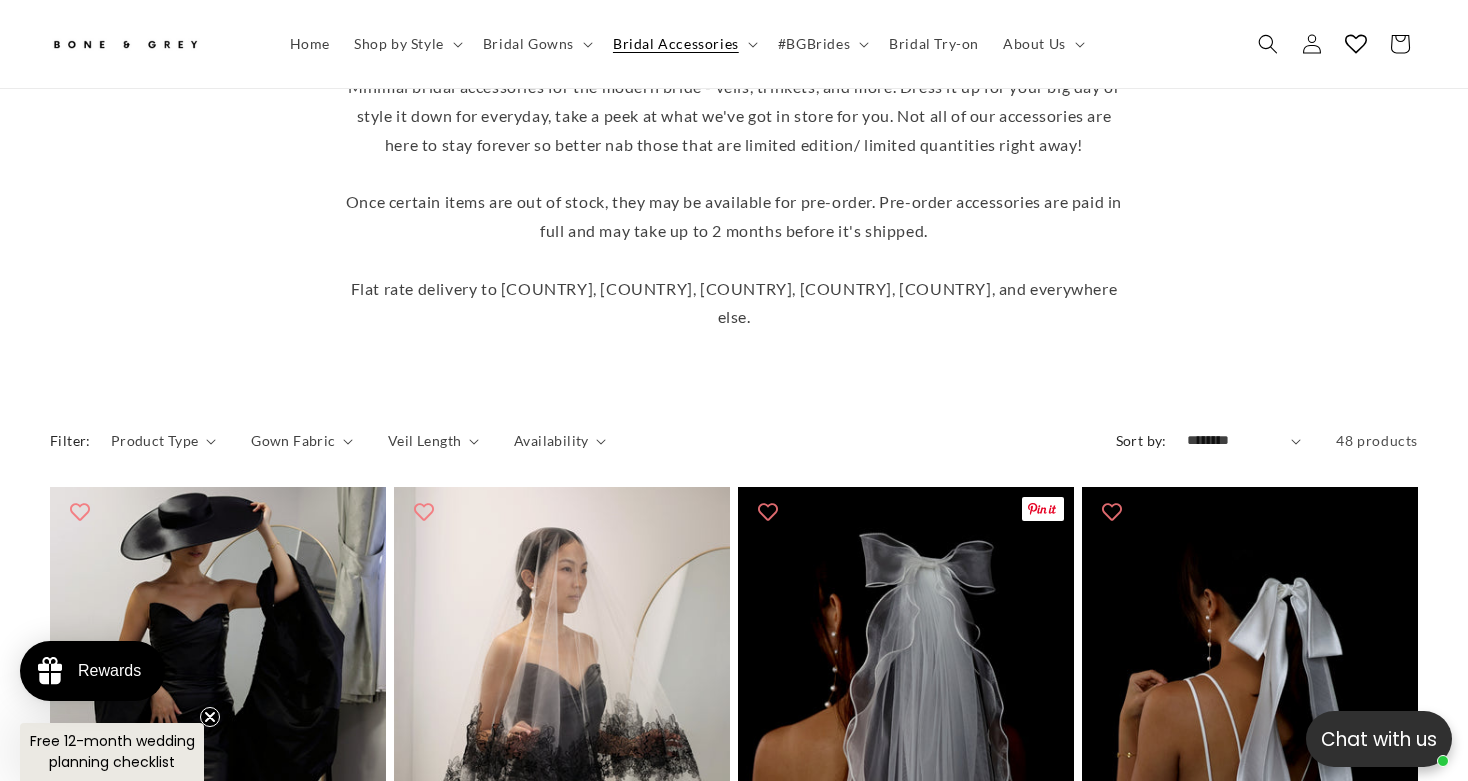 select on "**********" 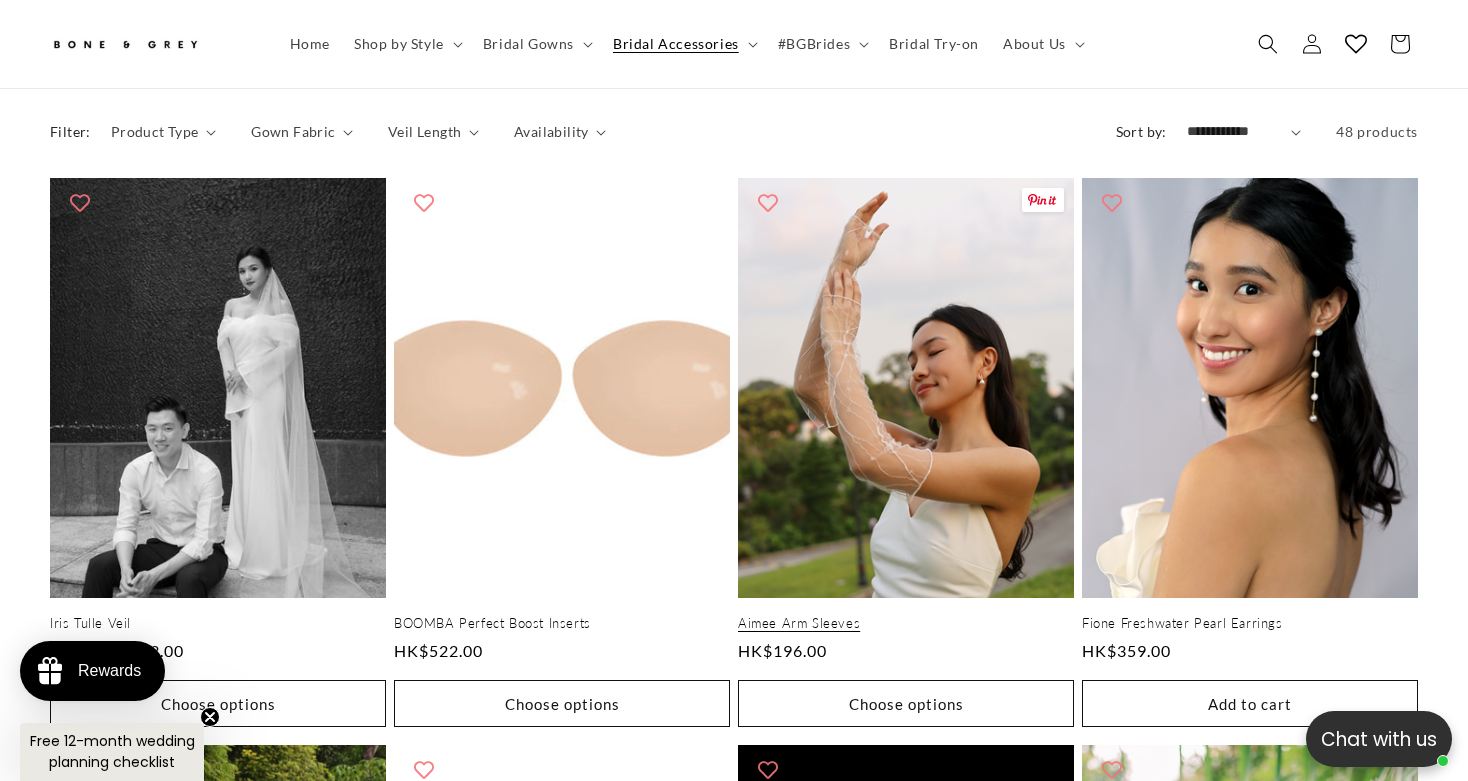scroll, scrollTop: 834, scrollLeft: 0, axis: vertical 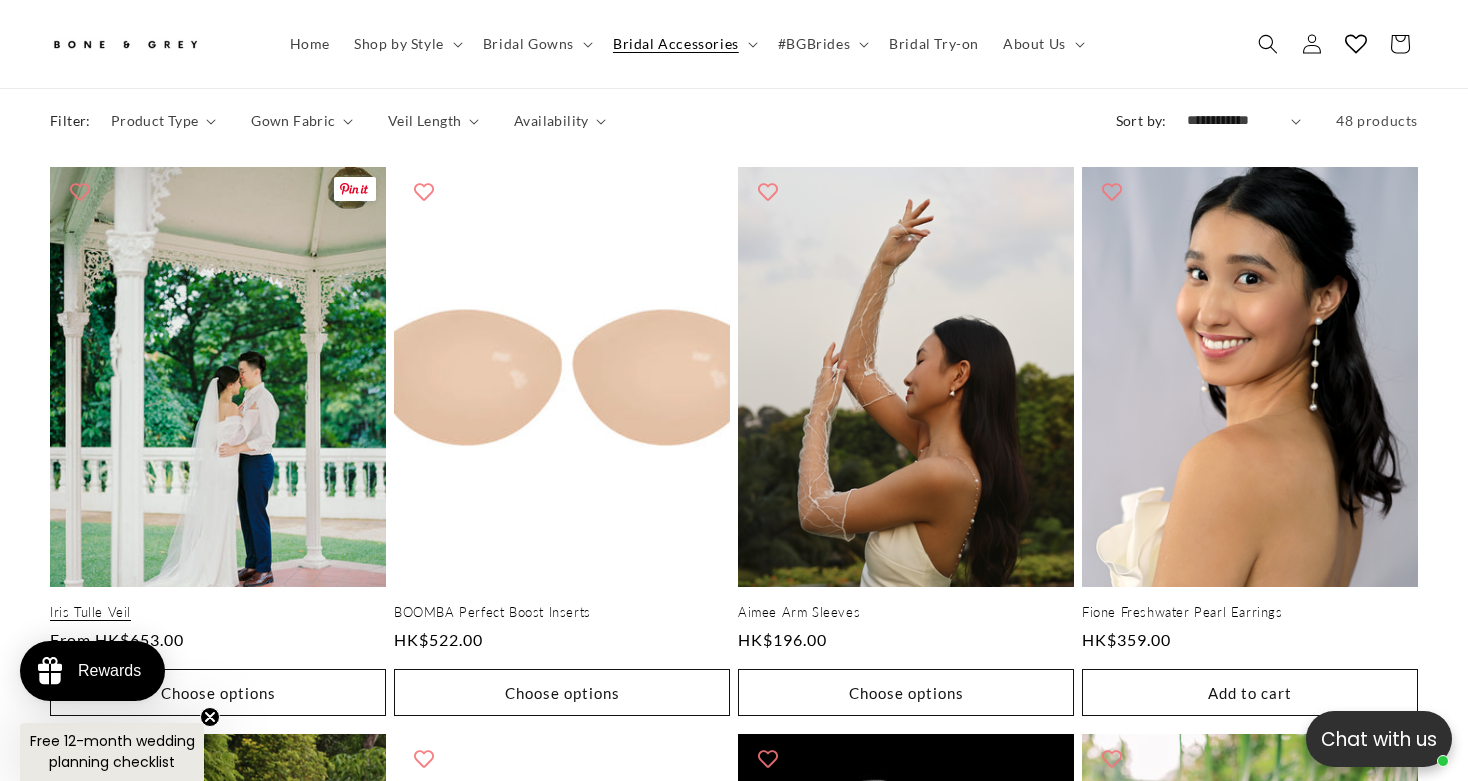click on "Iris Tulle Veil" at bounding box center (218, 612) 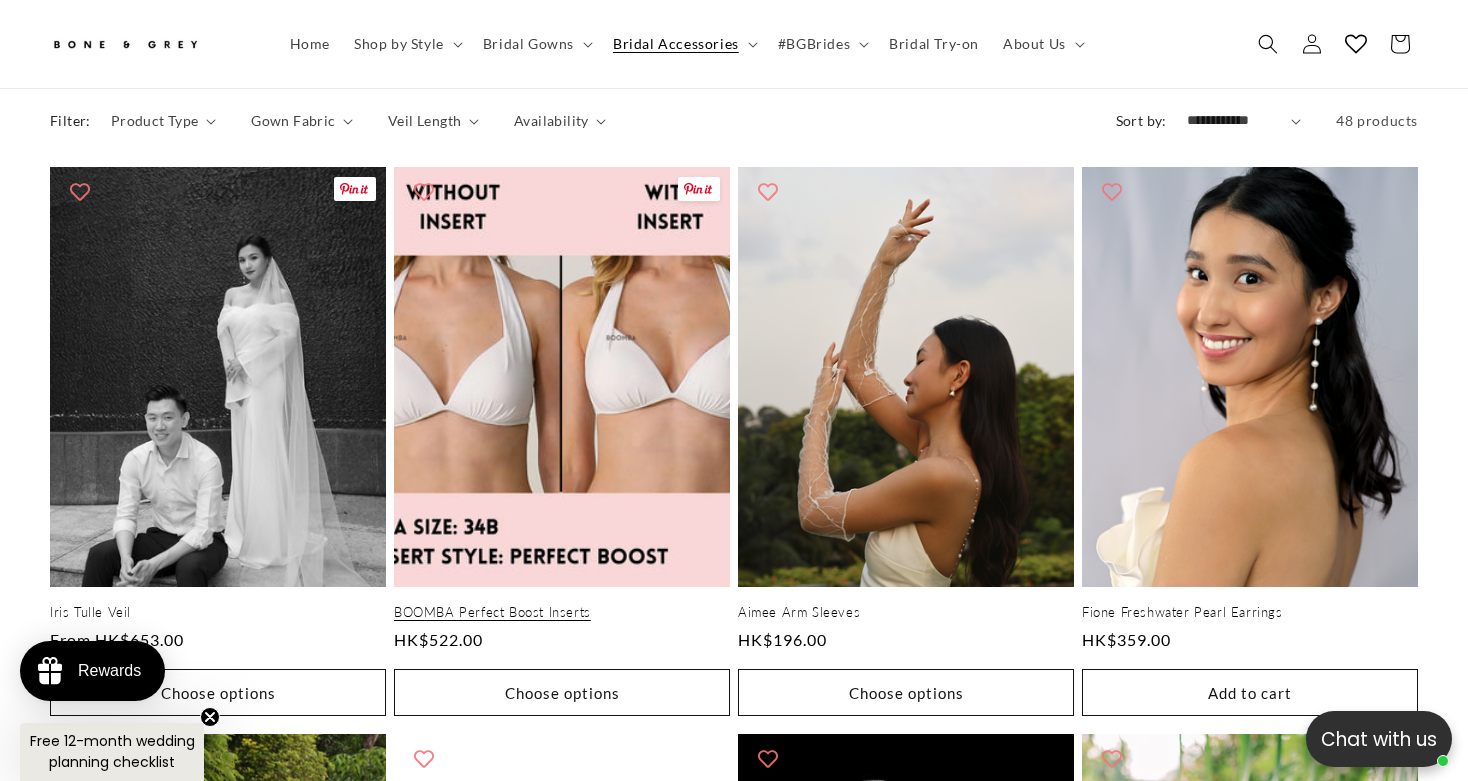scroll, scrollTop: 899, scrollLeft: 0, axis: vertical 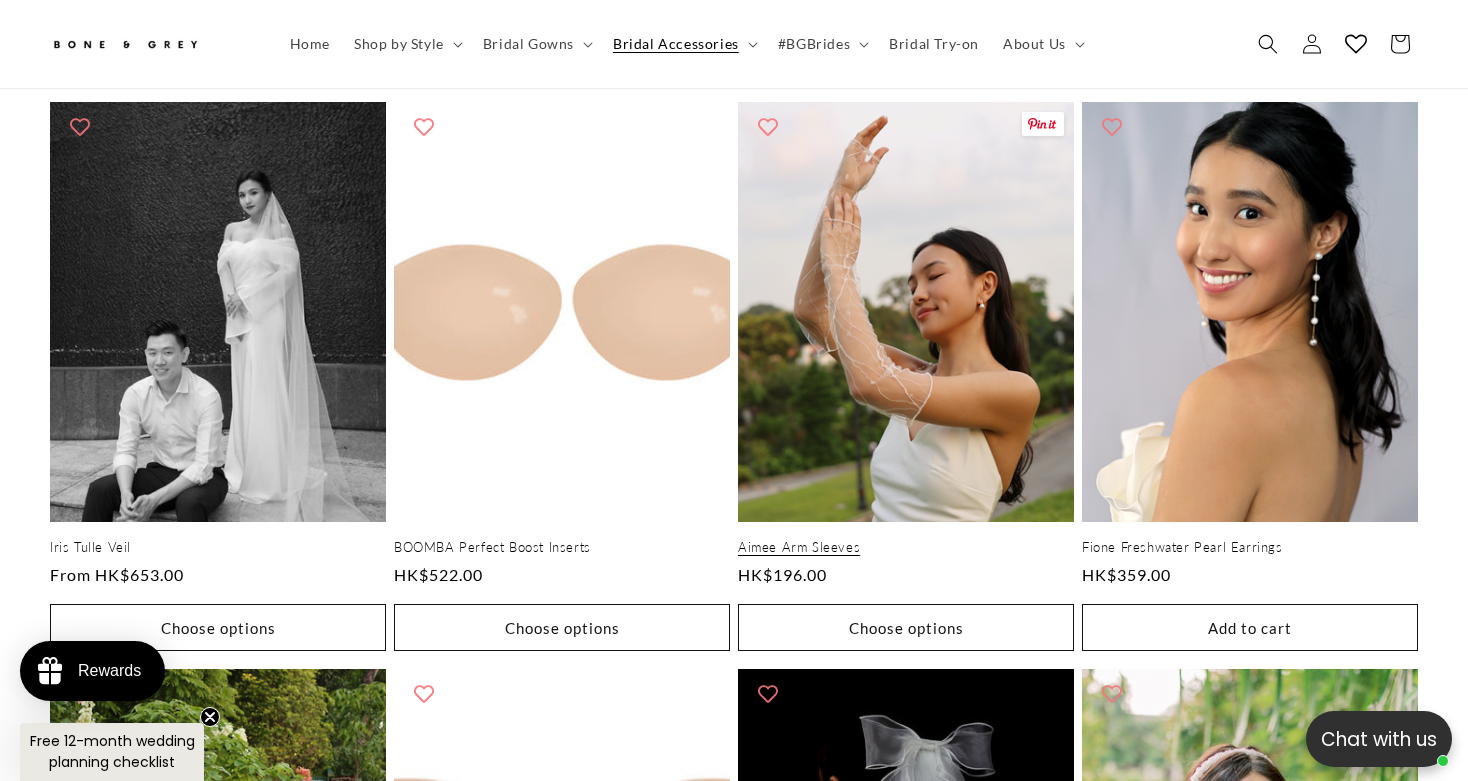 click on "Aimee Arm Sleeves" at bounding box center (906, 547) 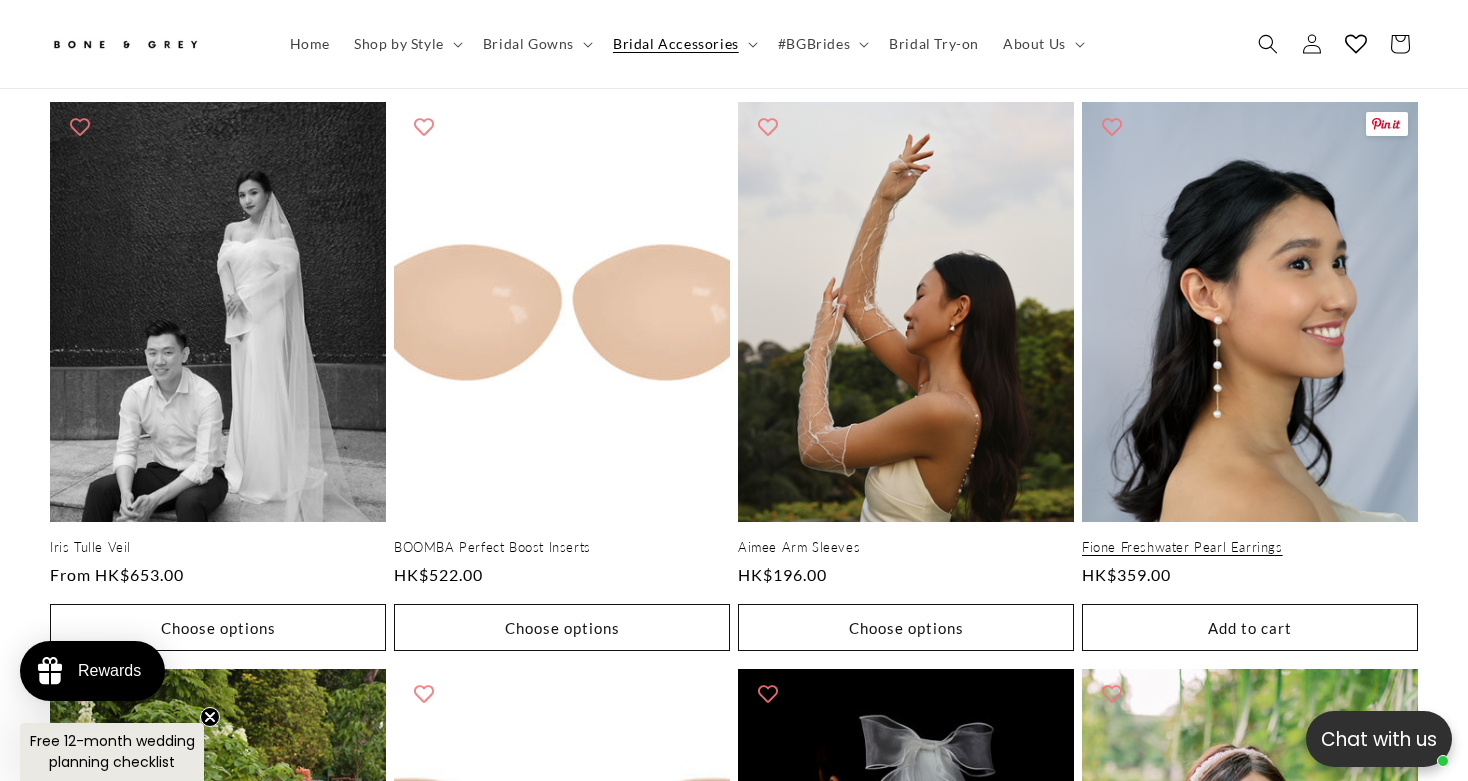 click on "Fione Freshwater Pearl Earrings" at bounding box center [1250, 547] 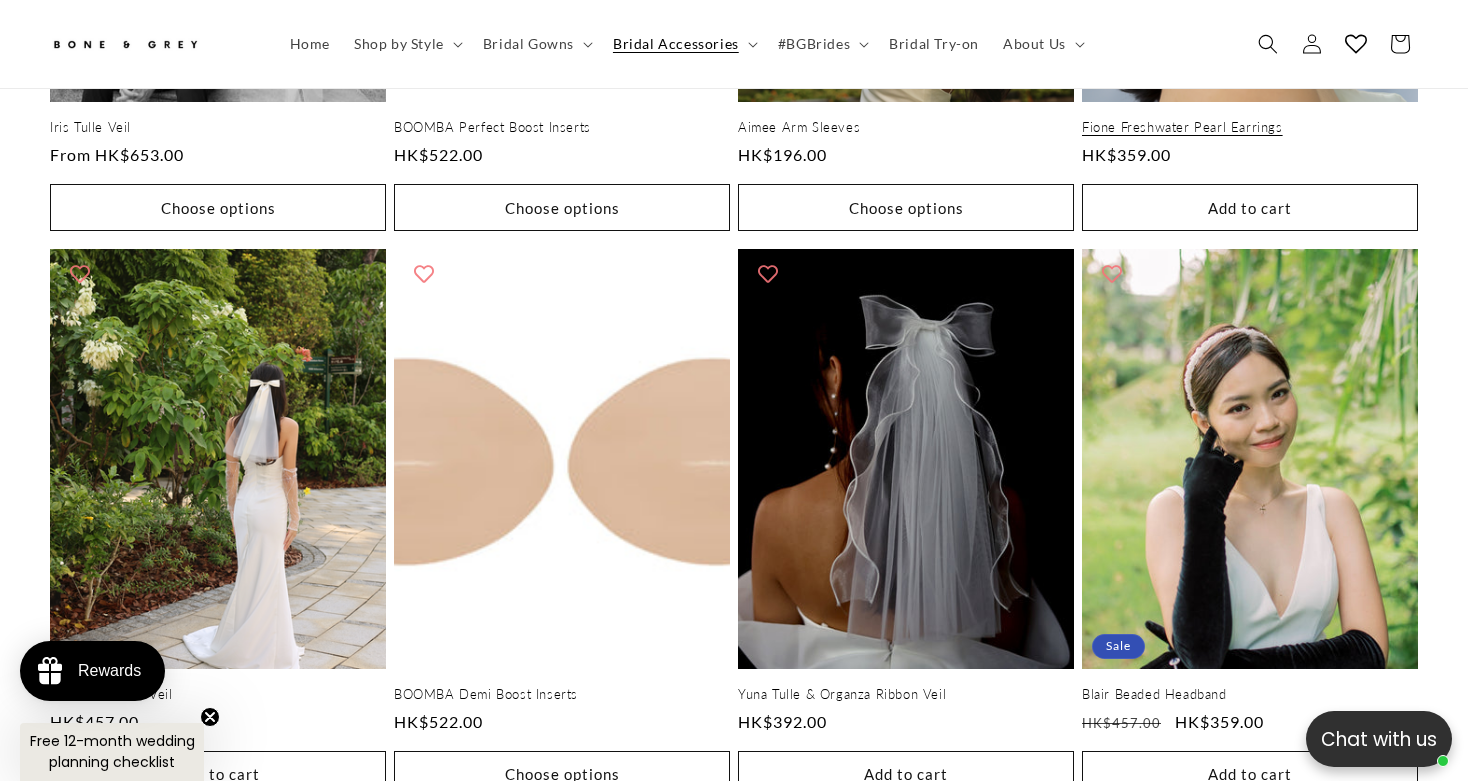 scroll, scrollTop: 1623, scrollLeft: 0, axis: vertical 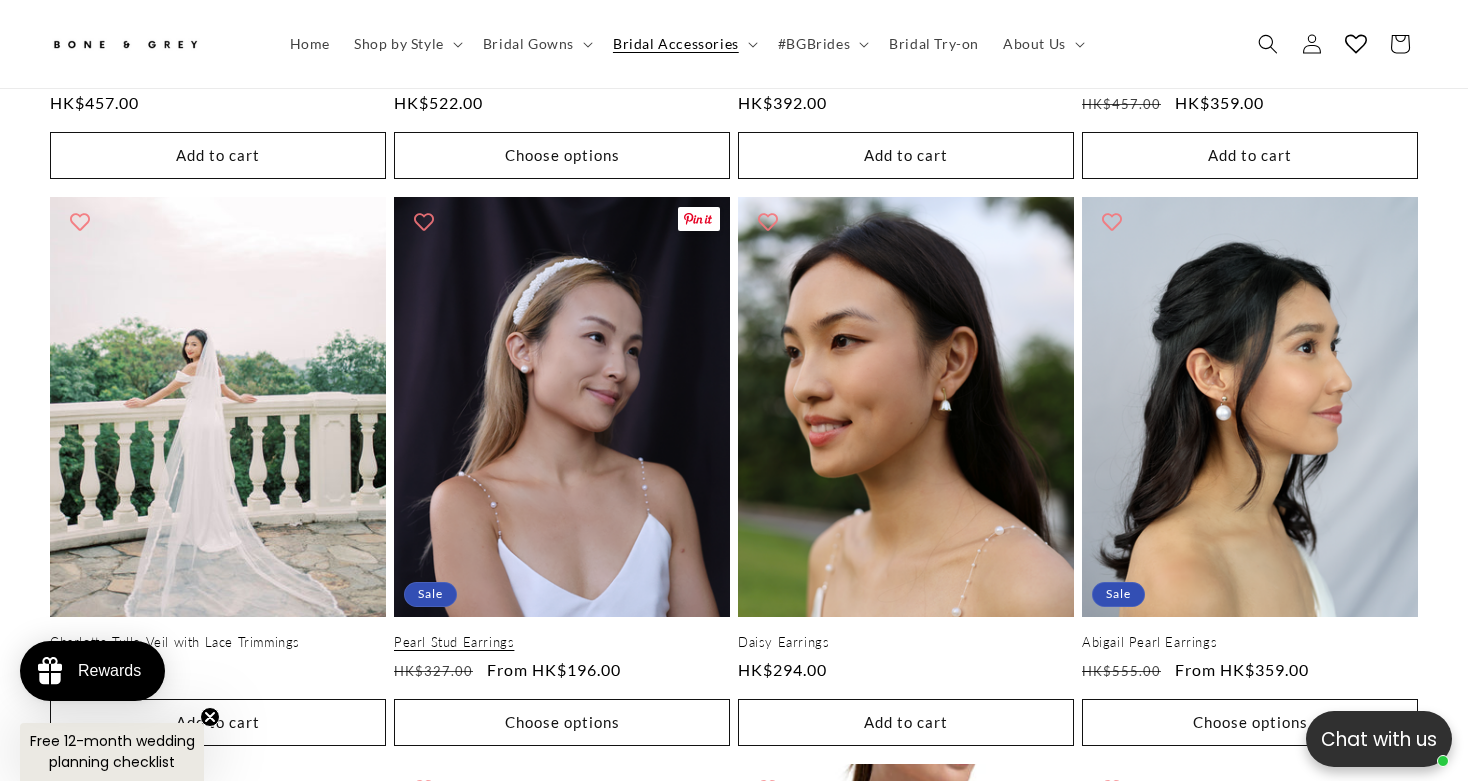 click on "Pearl Stud Earrings" at bounding box center (562, 642) 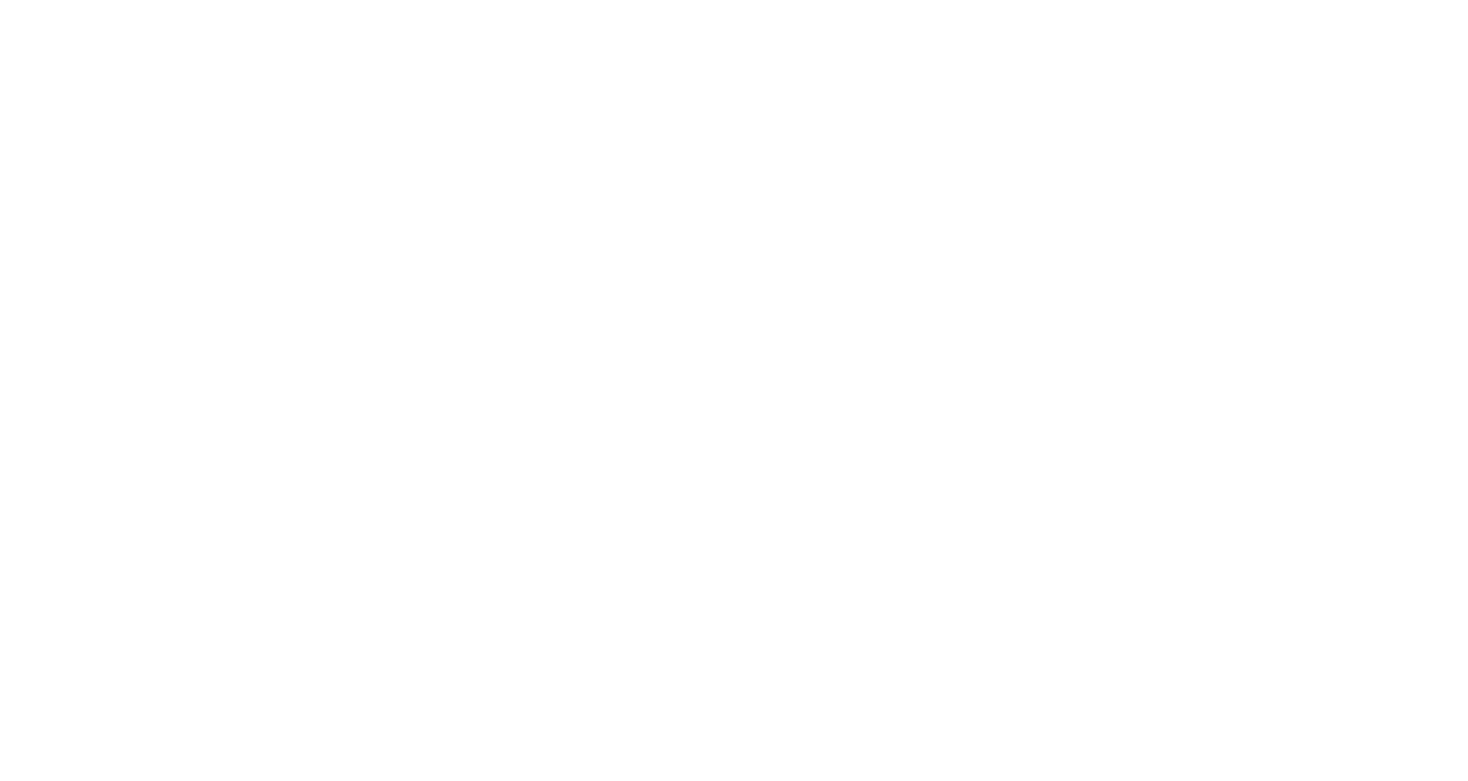 scroll, scrollTop: 0, scrollLeft: 0, axis: both 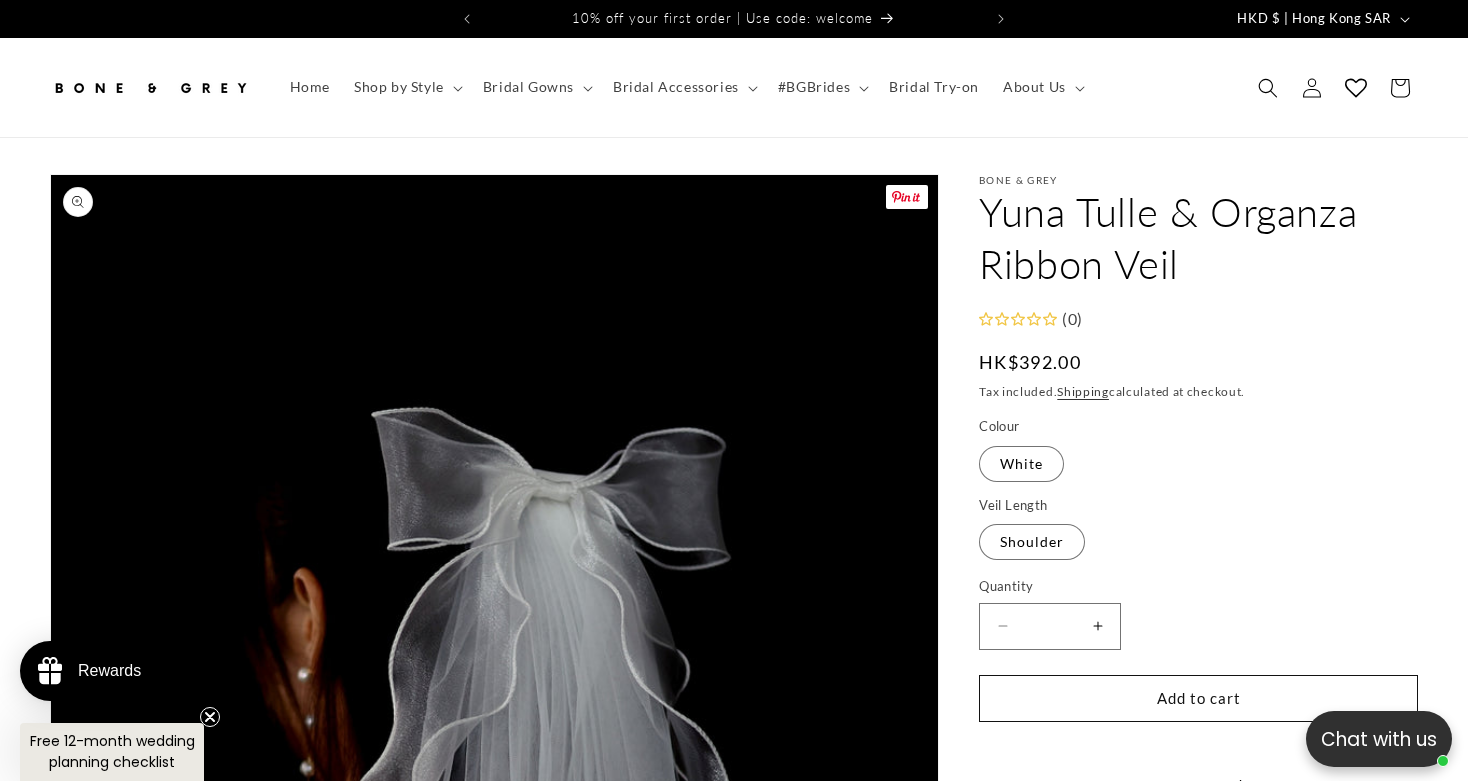 click on "Open media 1 in modal" at bounding box center (51, 1506) 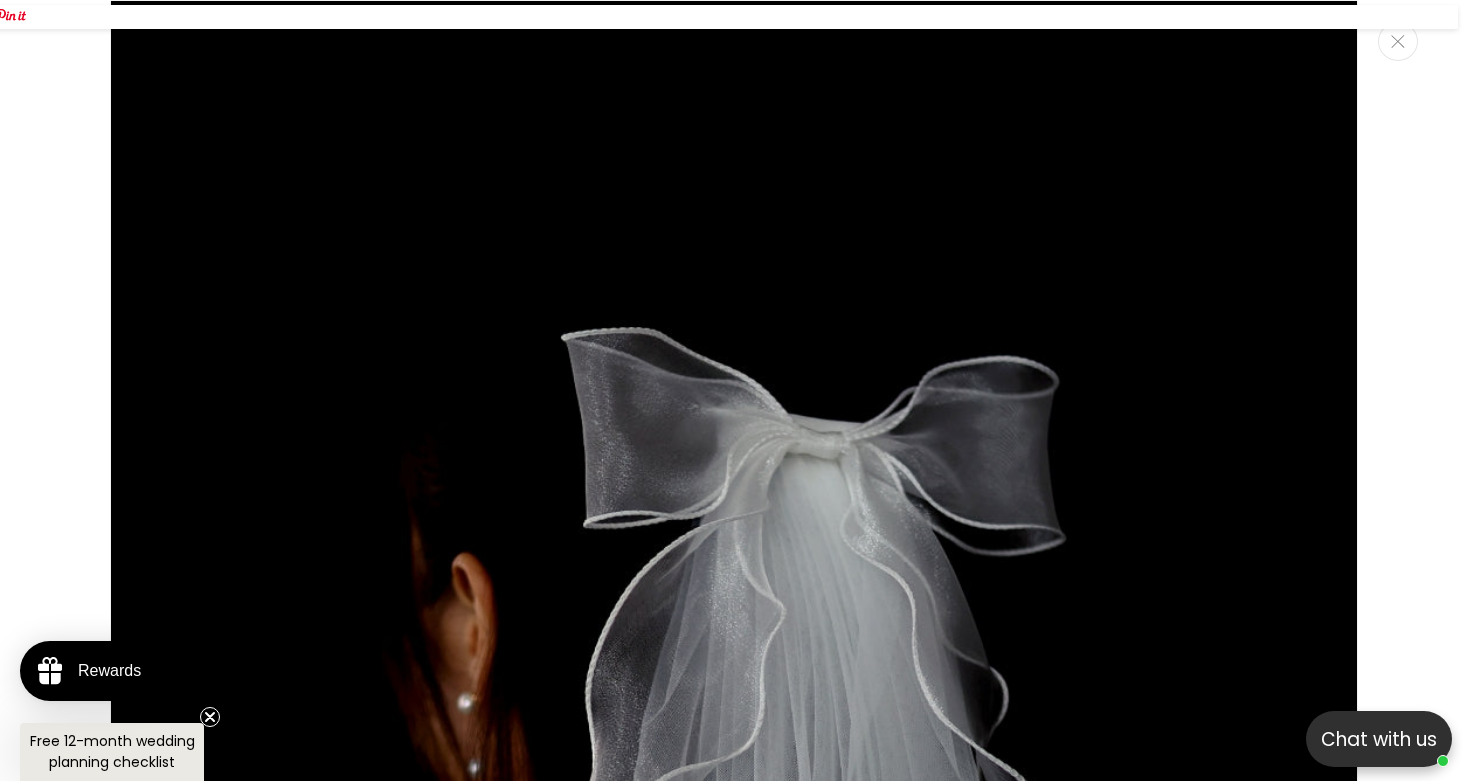scroll, scrollTop: 0, scrollLeft: 497, axis: horizontal 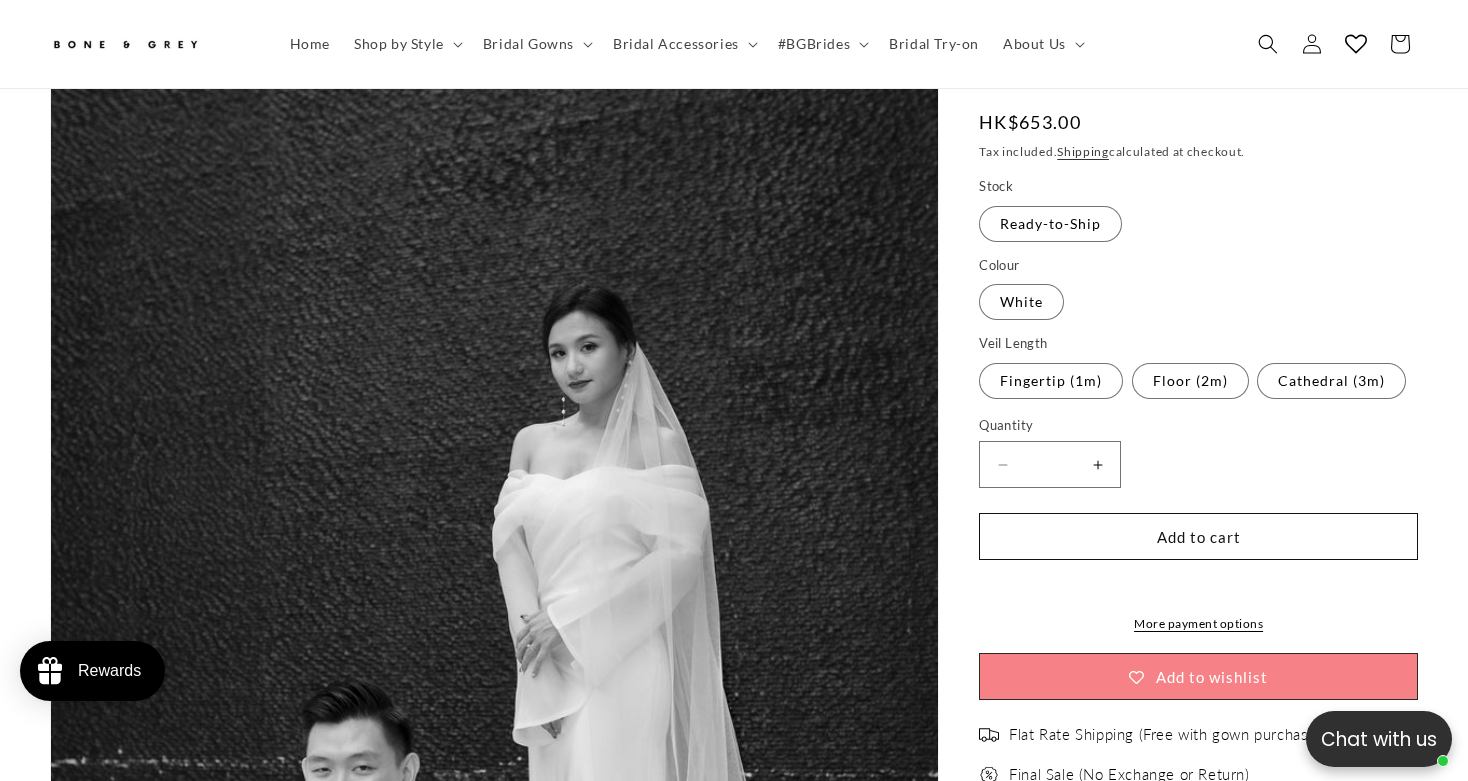 click on "Open media 1 in modal" at bounding box center (51, 1325) 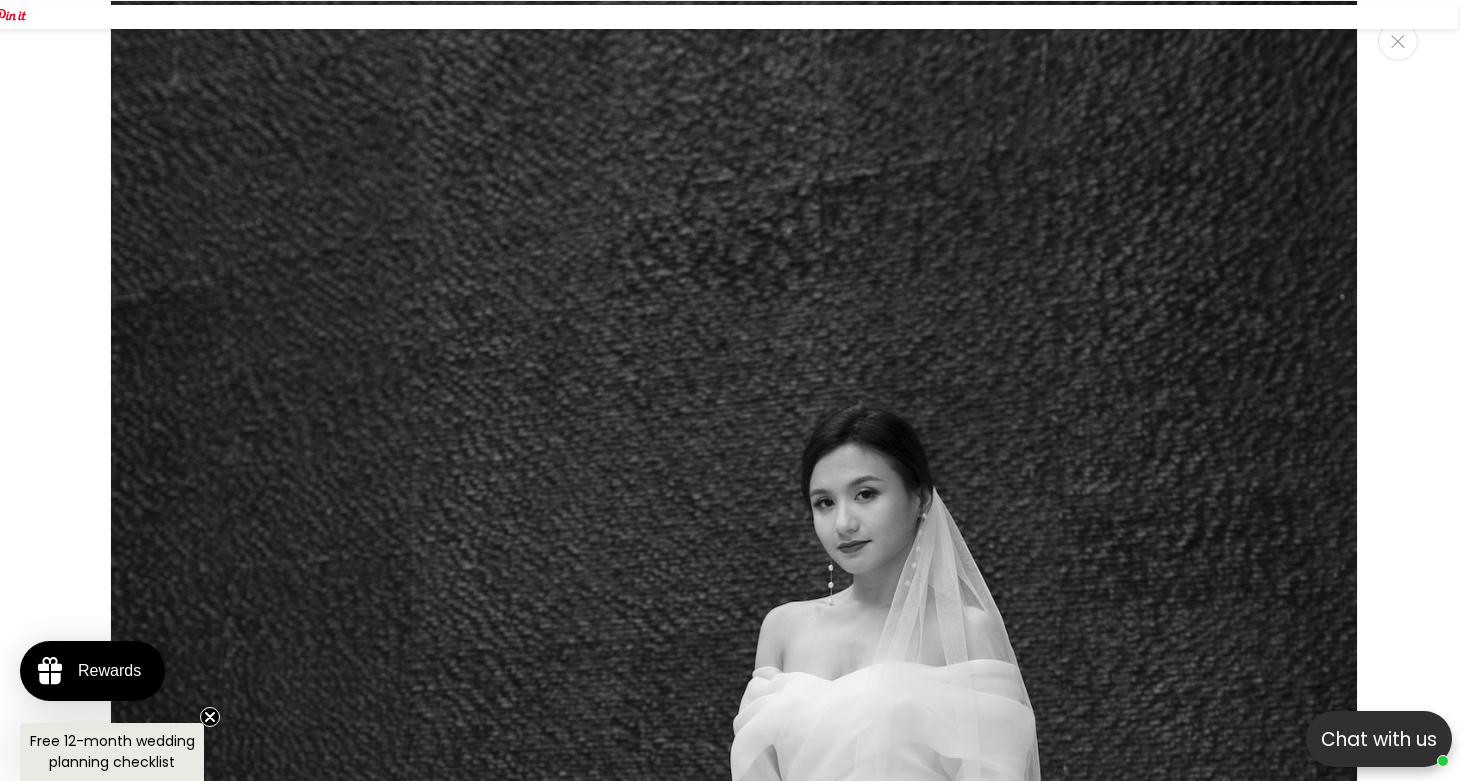 scroll, scrollTop: 0, scrollLeft: 0, axis: both 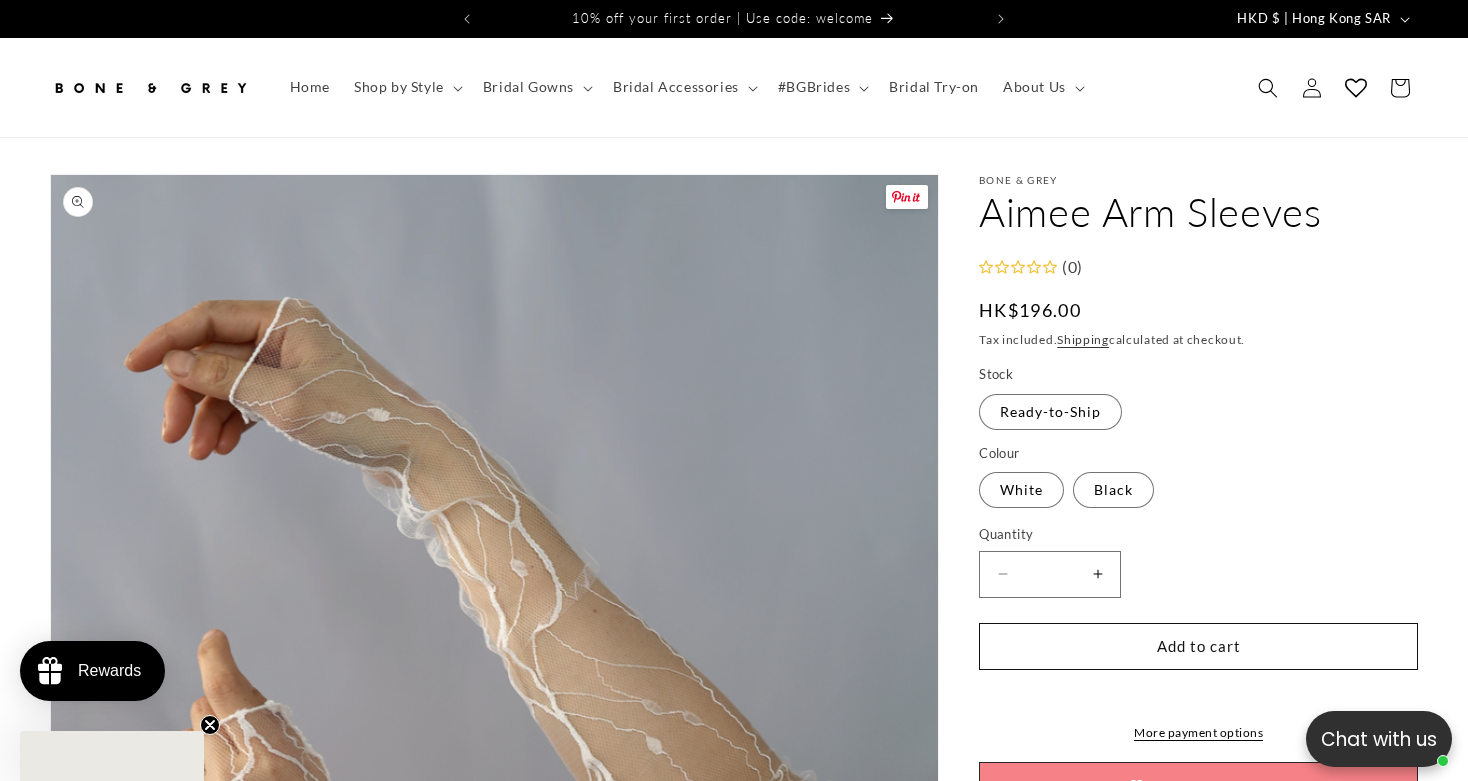click on "Open media 1 in modal" at bounding box center [51, 1506] 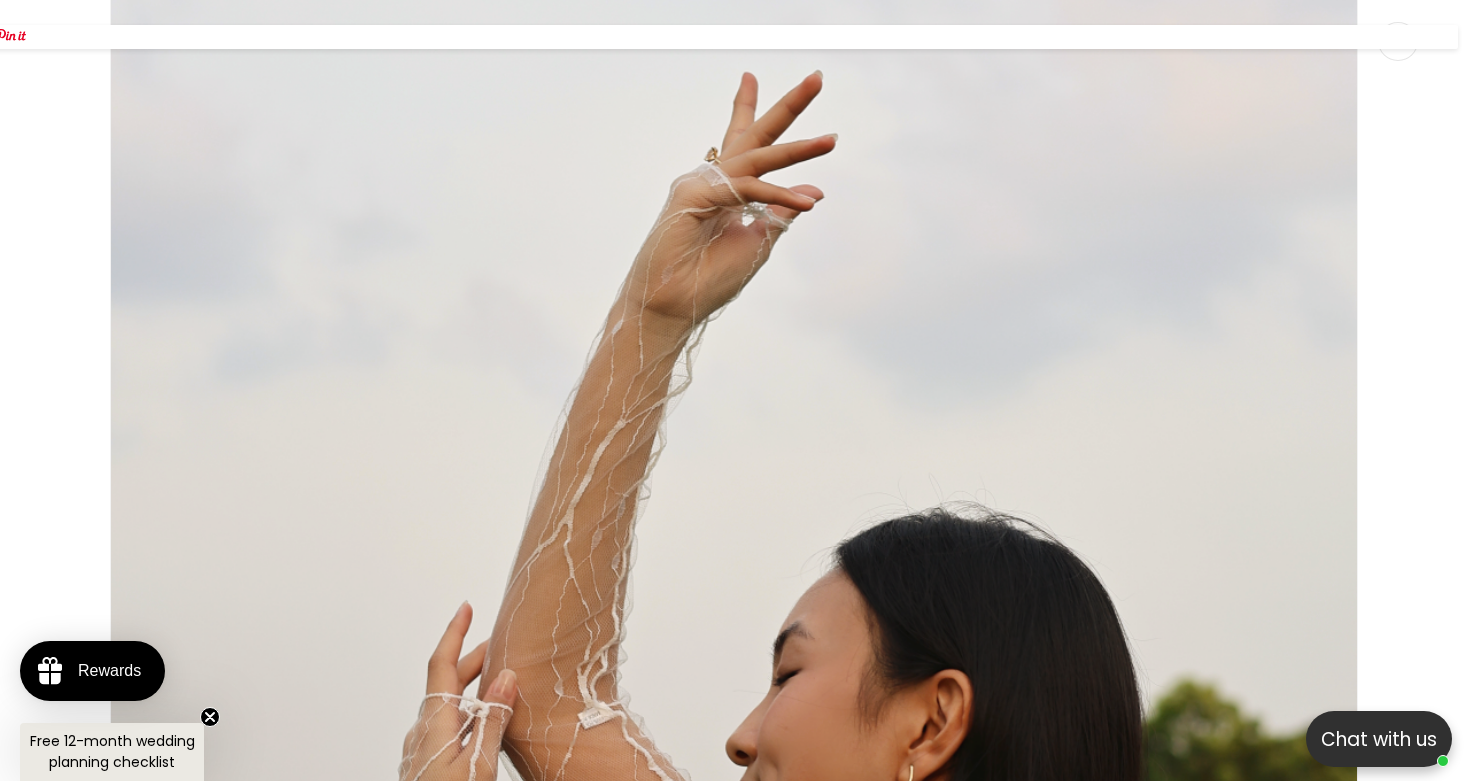 scroll, scrollTop: 2636, scrollLeft: 0, axis: vertical 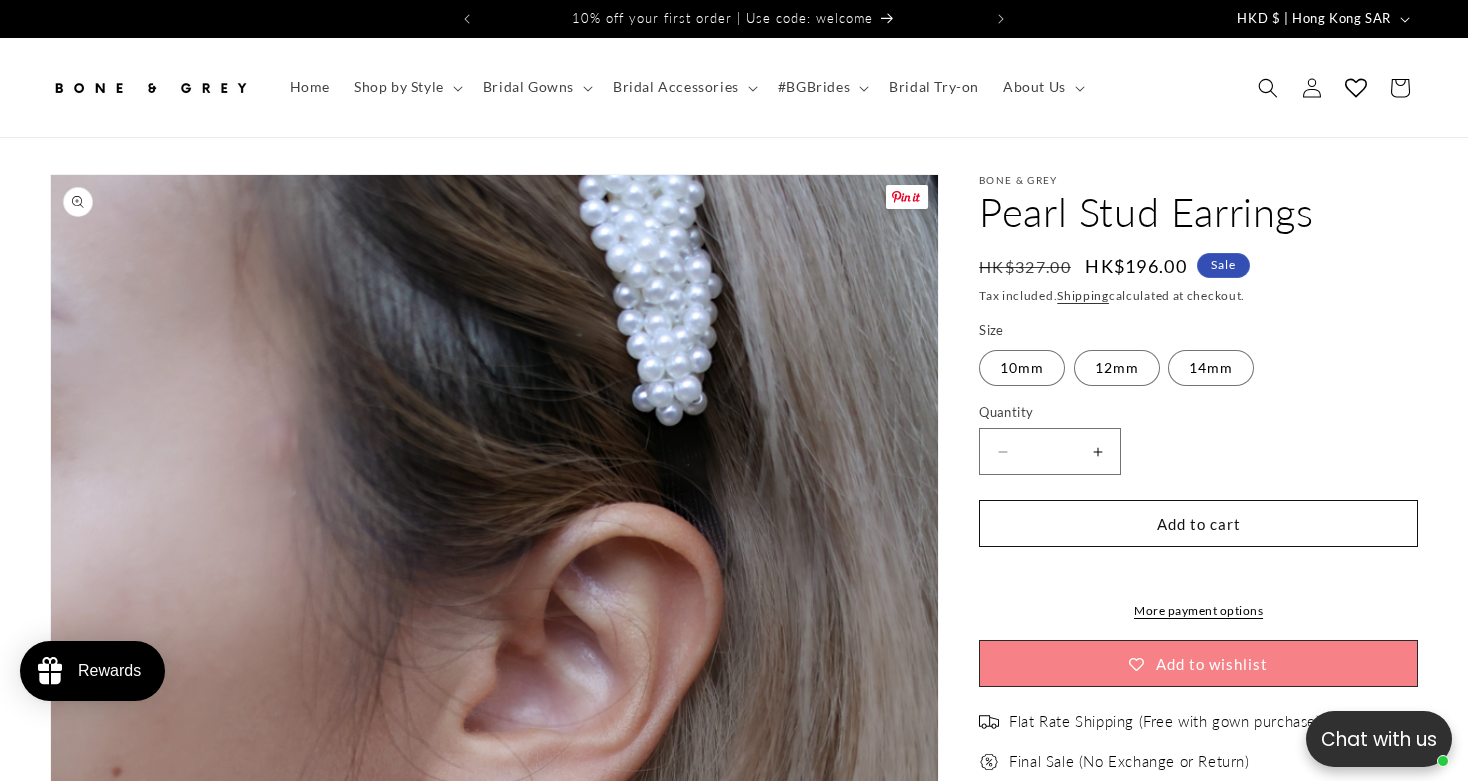 click on "Open media 1 in modal" at bounding box center [51, 1506] 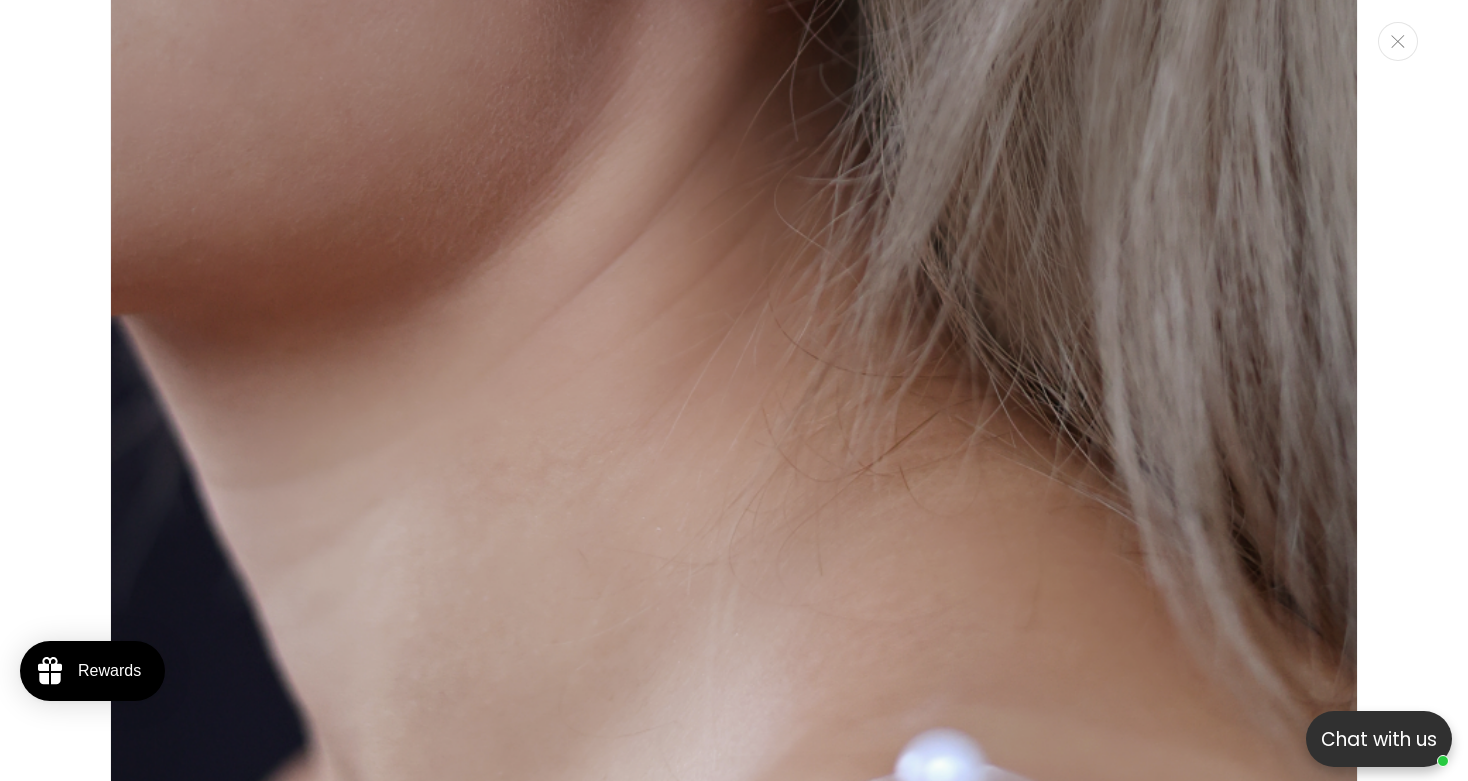 scroll, scrollTop: 0, scrollLeft: 0, axis: both 